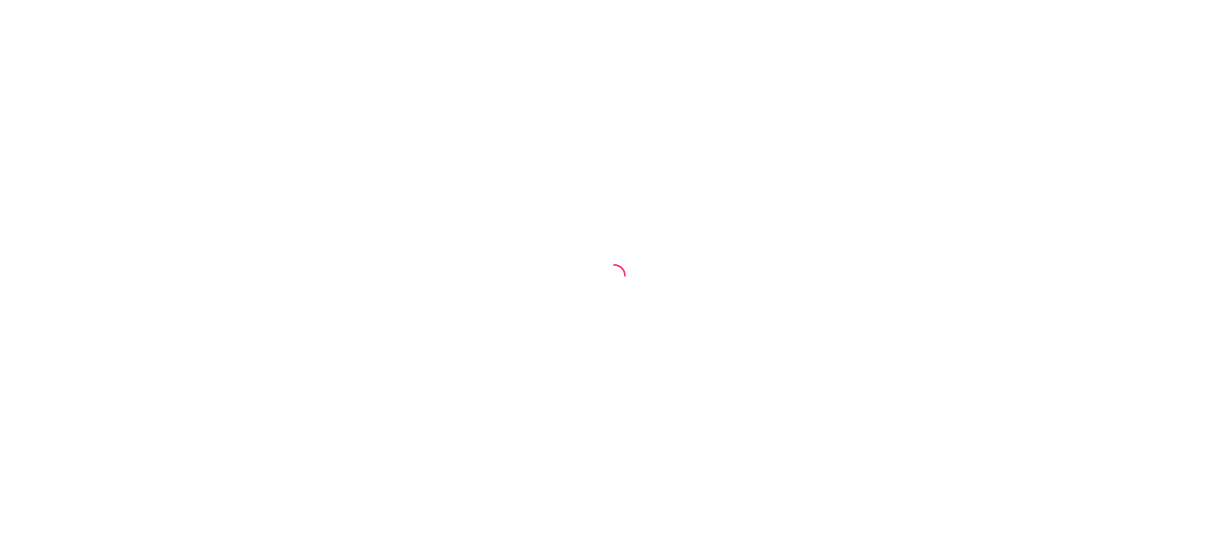 scroll, scrollTop: 0, scrollLeft: 0, axis: both 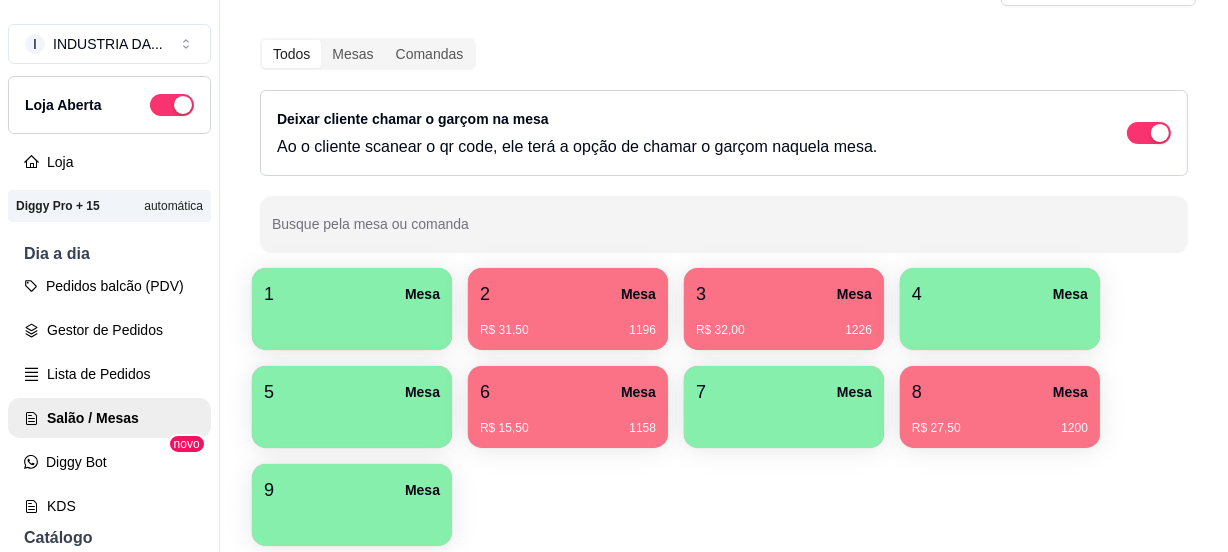 click at bounding box center [352, 323] 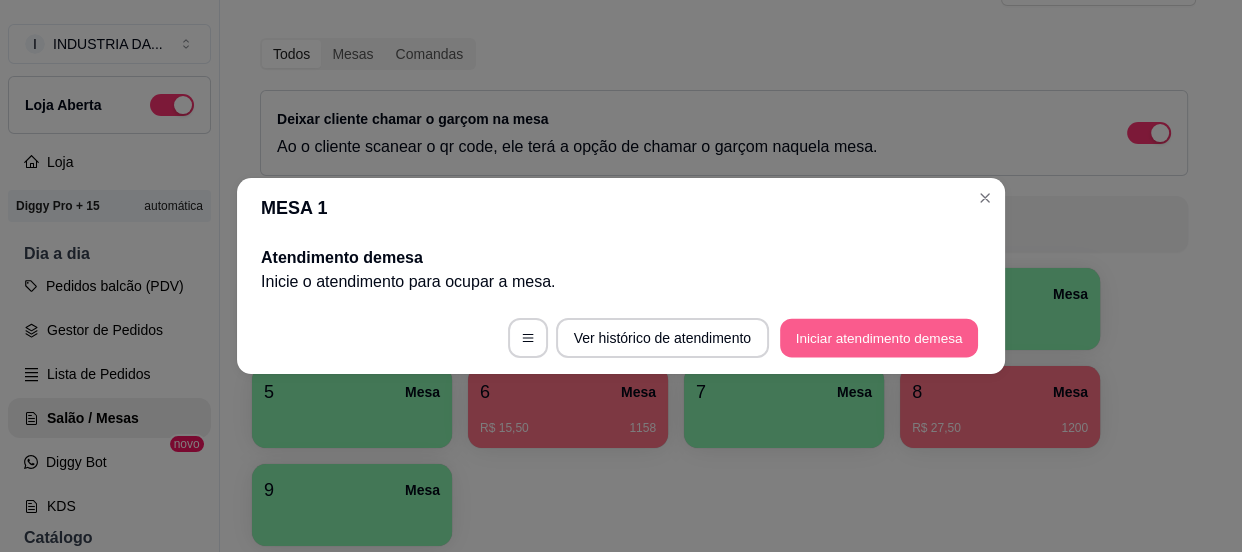 click on "Iniciar atendimento de  mesa" at bounding box center [879, 338] 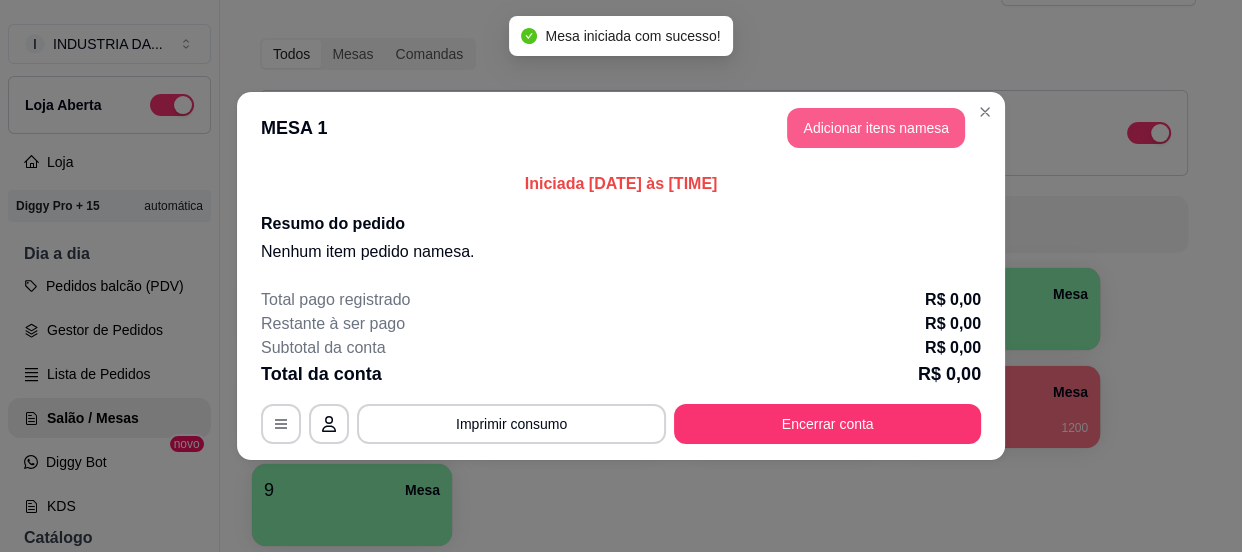 click on "Adicionar itens na  mesa" at bounding box center (876, 128) 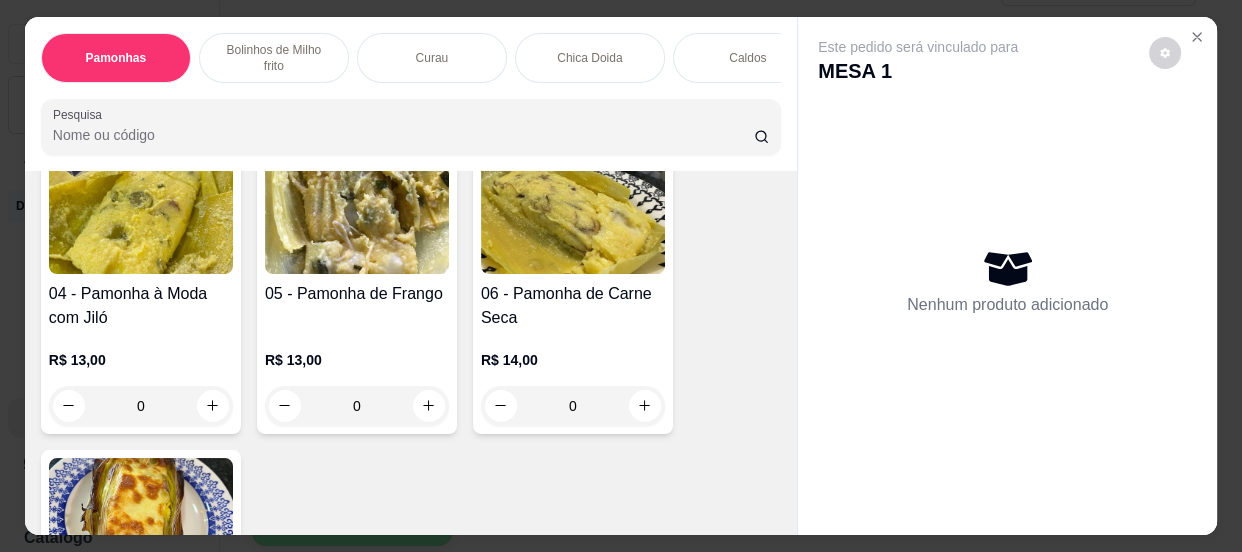 scroll, scrollTop: 454, scrollLeft: 0, axis: vertical 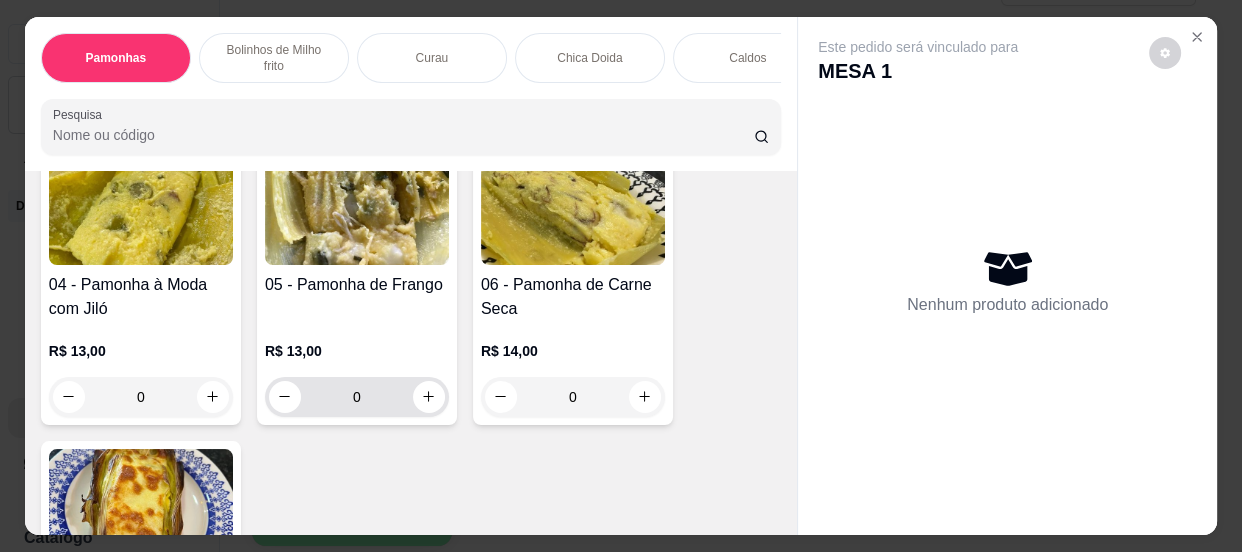 click on "0" at bounding box center [357, 397] 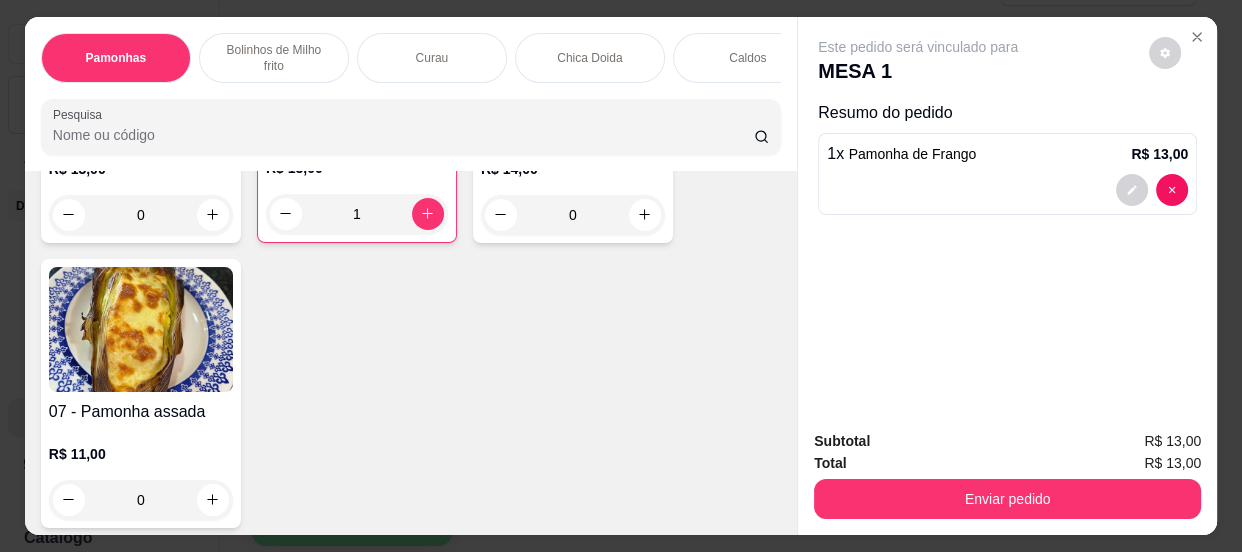 scroll, scrollTop: 818, scrollLeft: 0, axis: vertical 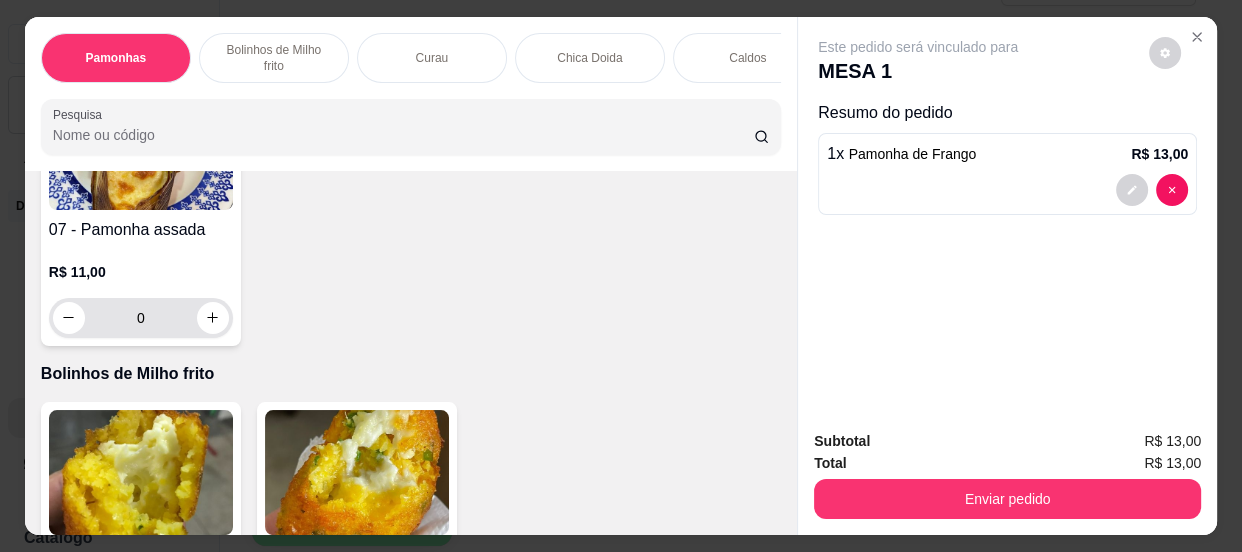 type on "1" 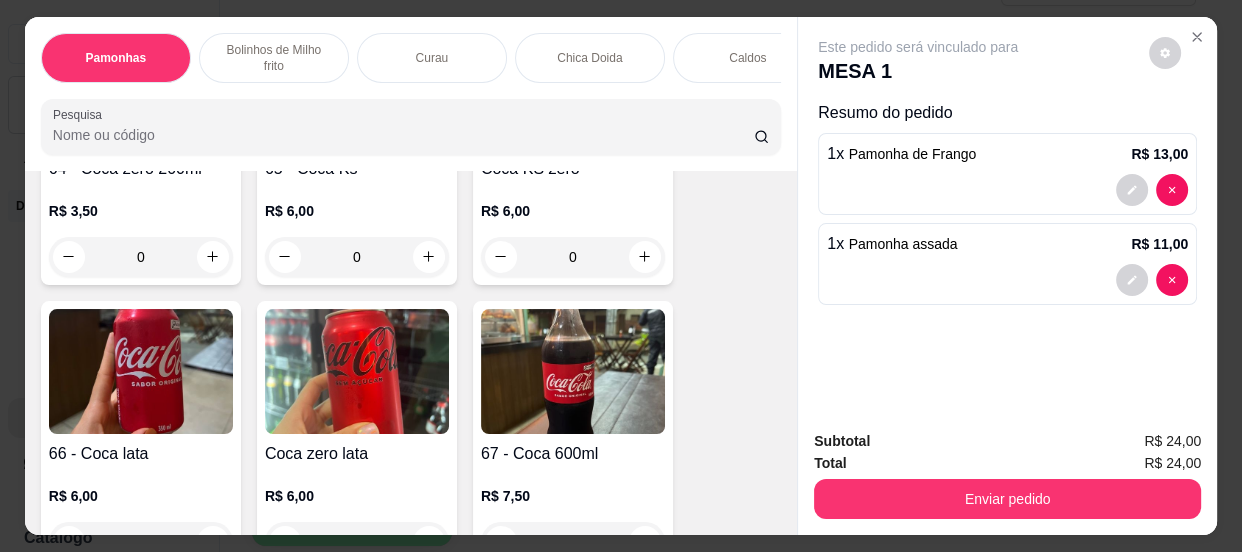 scroll, scrollTop: 3272, scrollLeft: 0, axis: vertical 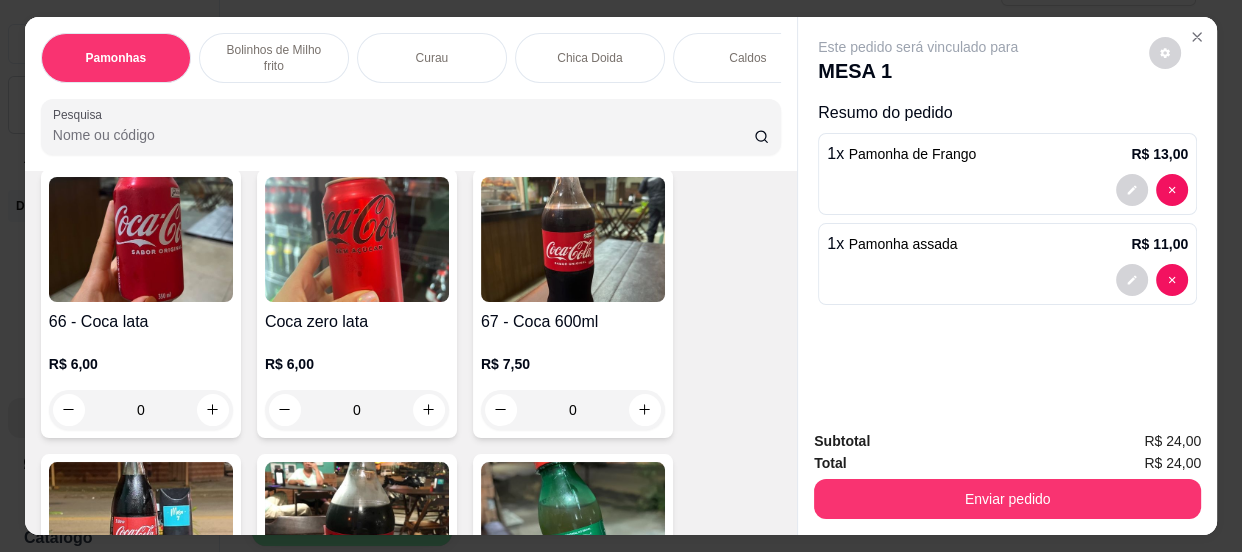 type on "1" 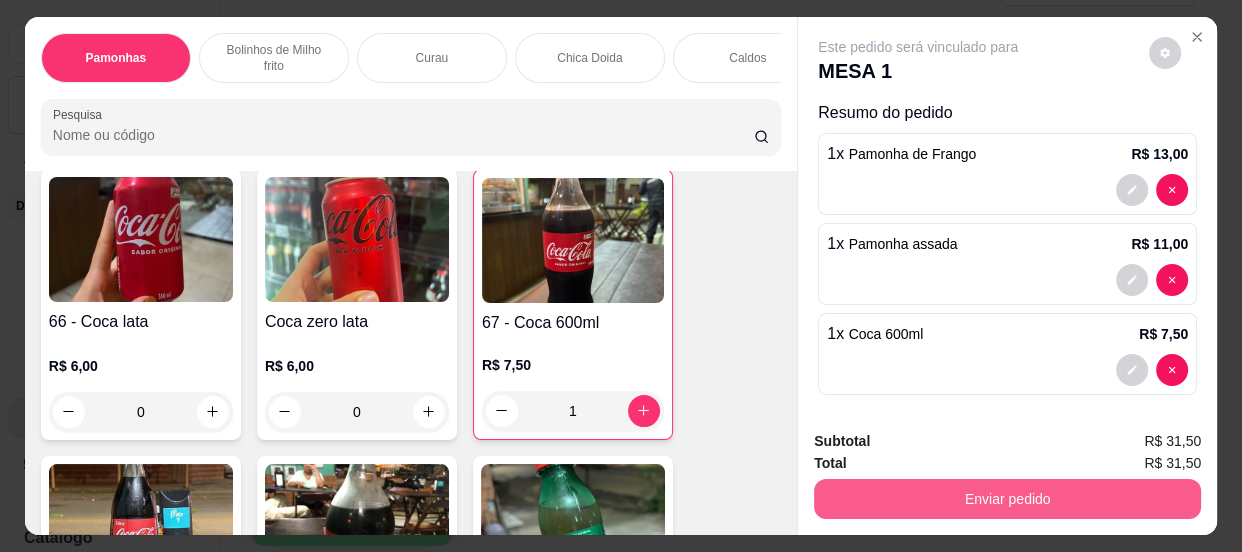 type on "1" 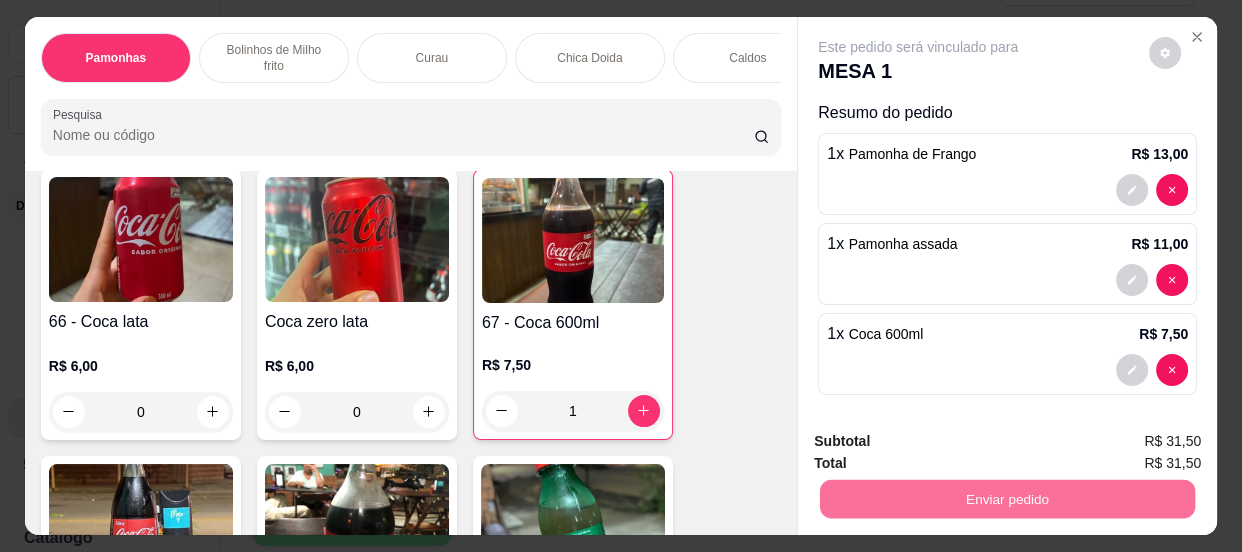 click on "Não registrar e enviar pedido" at bounding box center [942, 443] 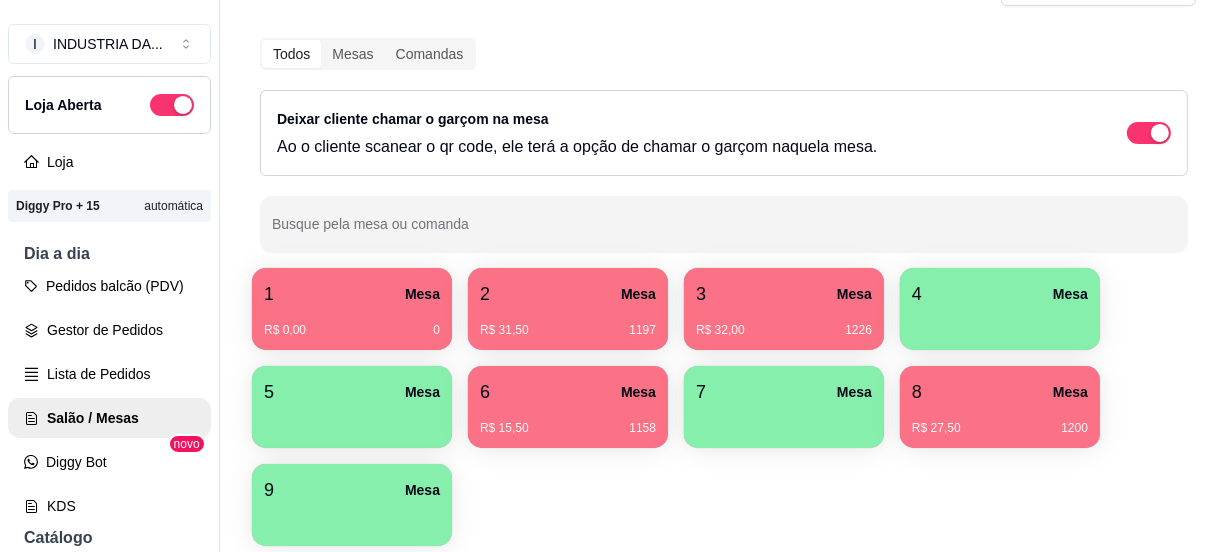 click on "R$ 31,50 [NUMBER]" at bounding box center [568, 323] 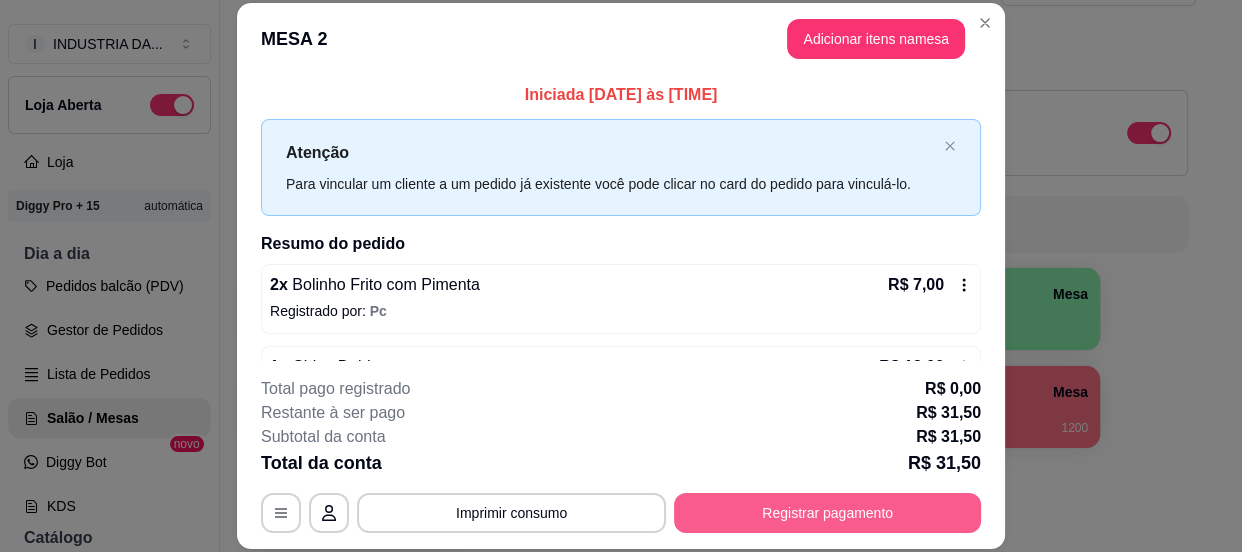 click on "Registrar pagamento" at bounding box center (827, 513) 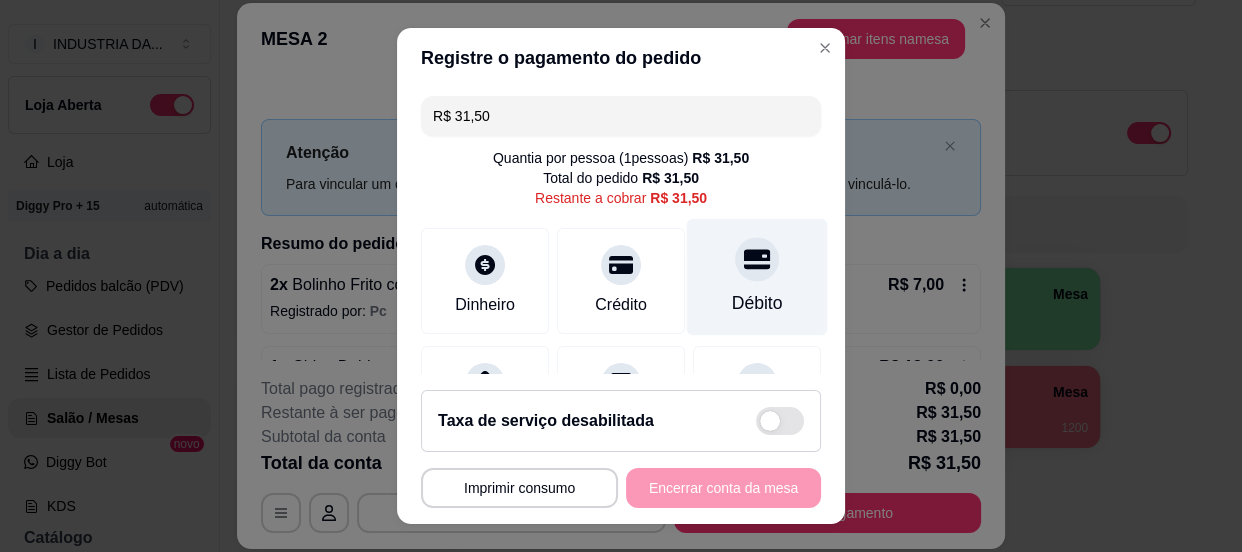 click on "Débito" at bounding box center [757, 276] 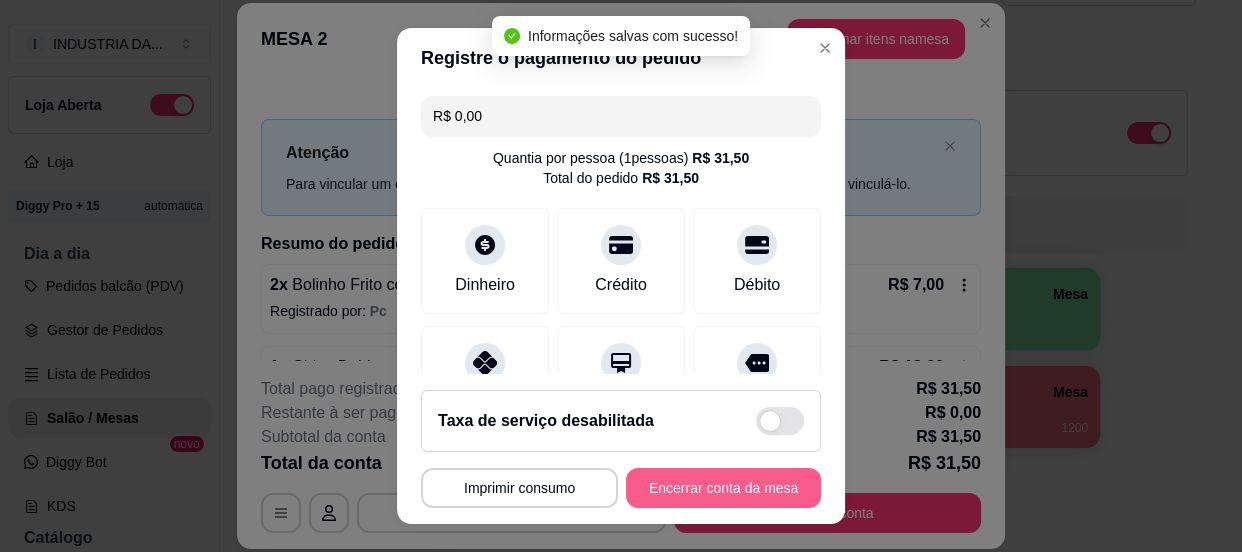type on "R$ 0,00" 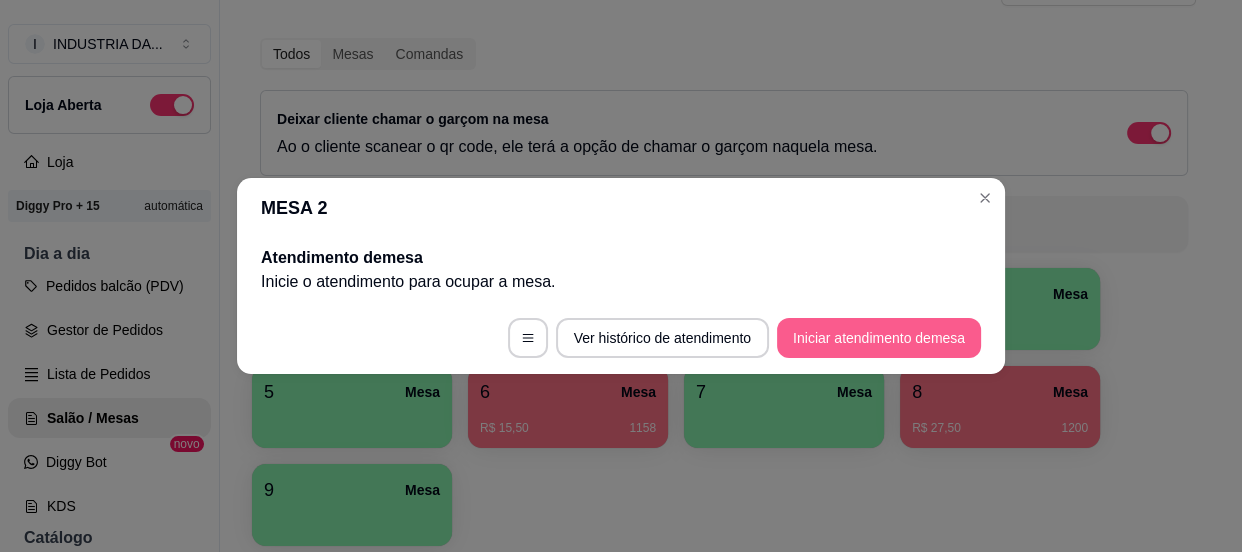 click on "Iniciar atendimento de  mesa" at bounding box center [879, 338] 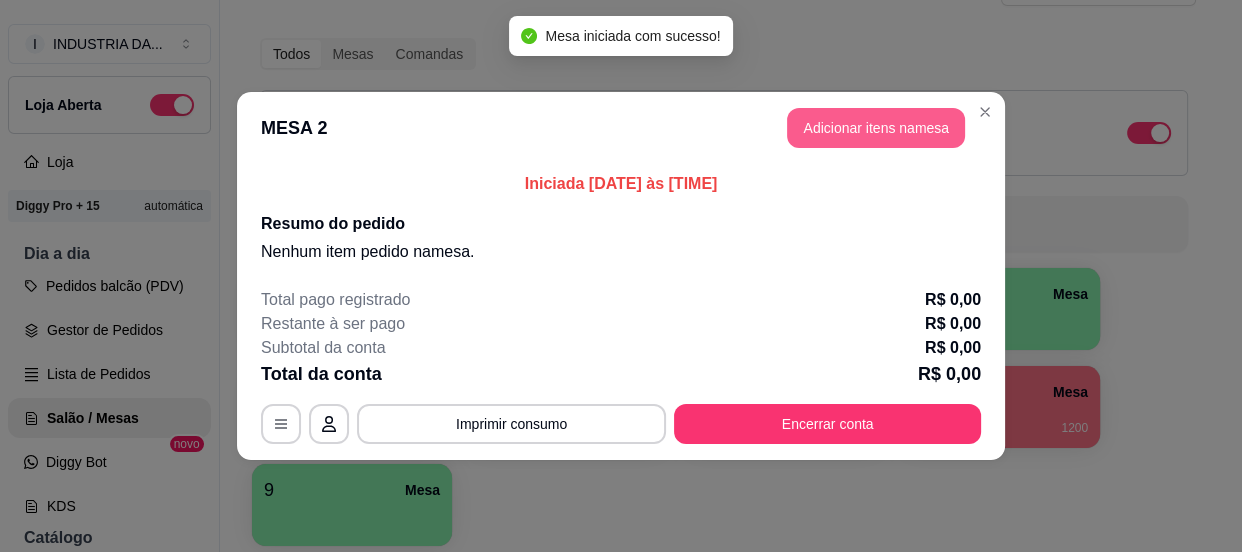 click on "Adicionar itens na  mesa" at bounding box center (876, 128) 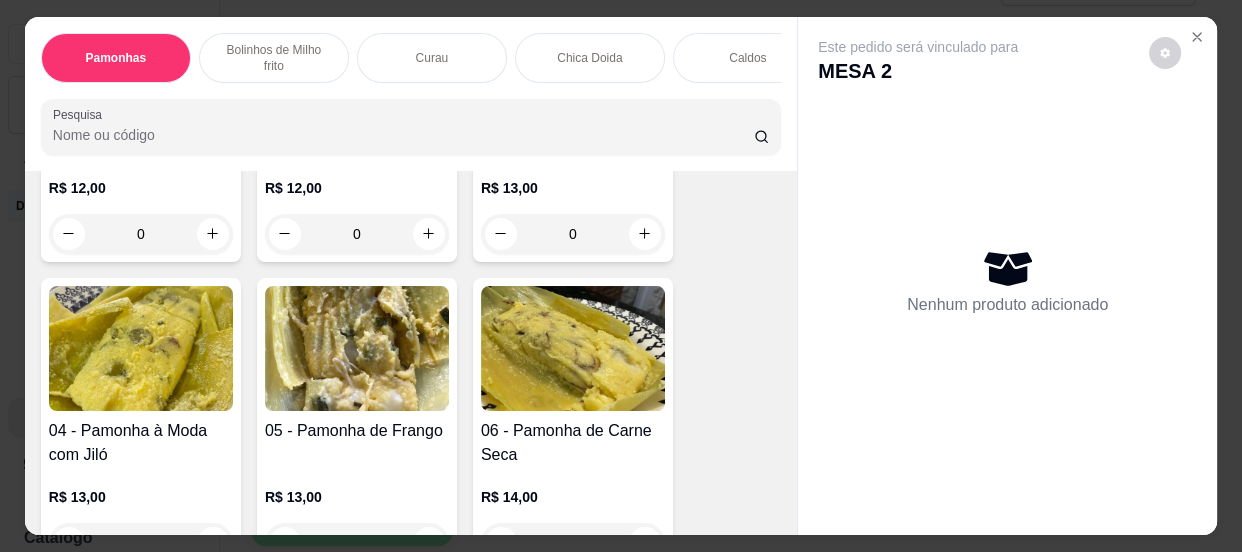 scroll, scrollTop: 363, scrollLeft: 0, axis: vertical 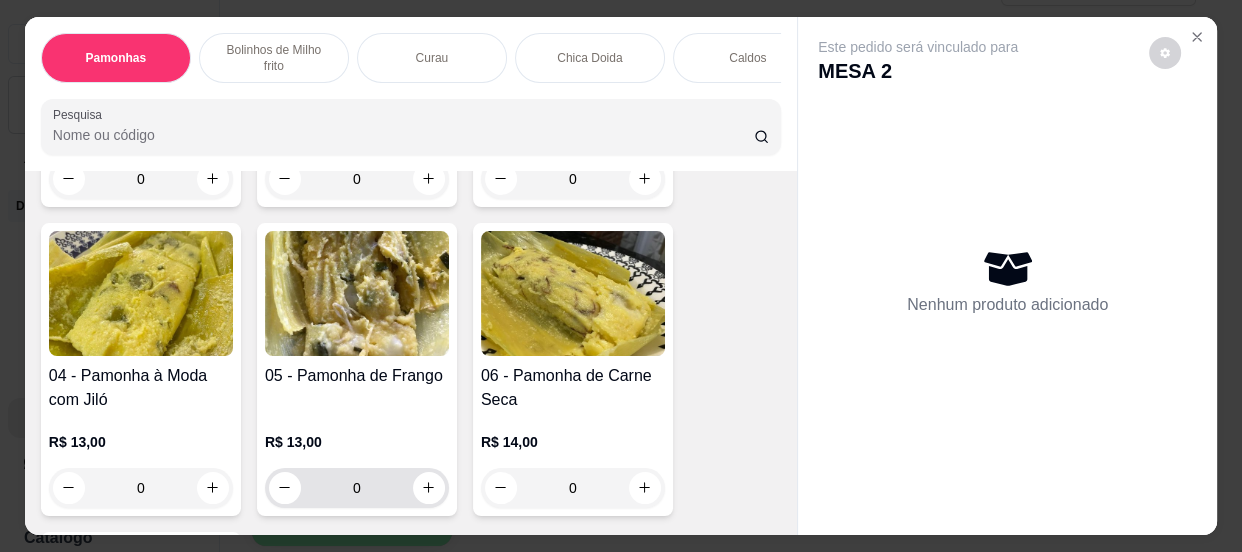 click on "0" at bounding box center (357, 488) 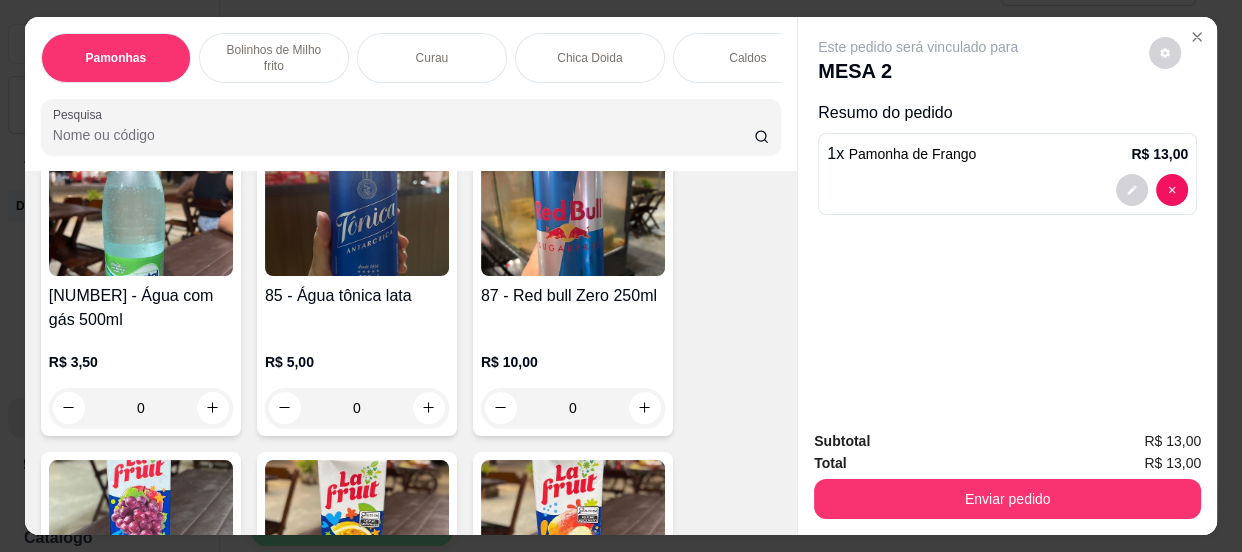 scroll, scrollTop: 5000, scrollLeft: 0, axis: vertical 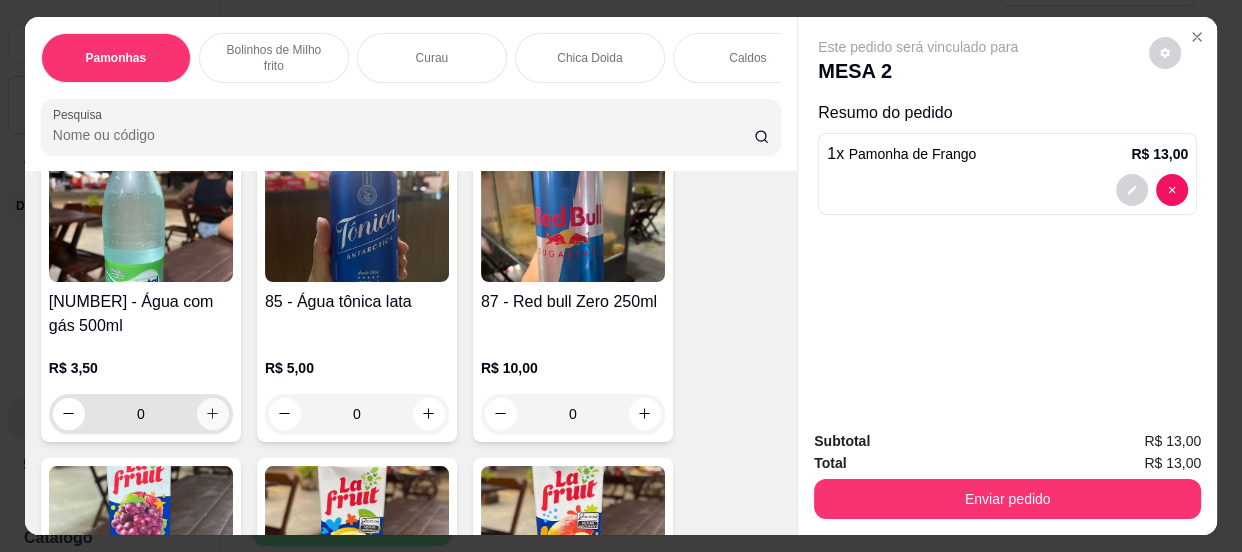type on "1" 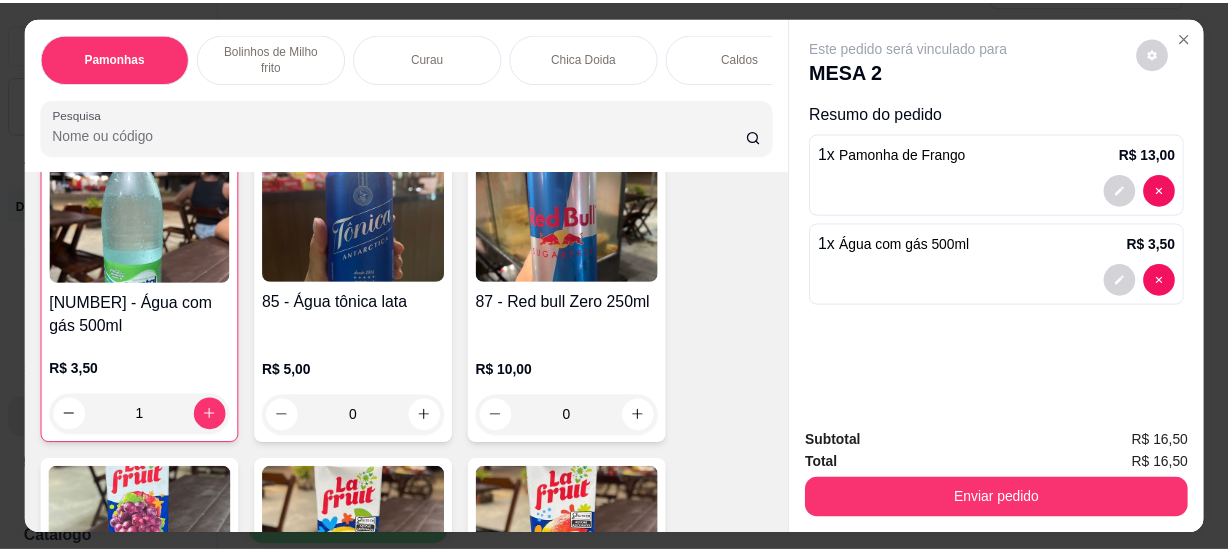 scroll, scrollTop: 5000, scrollLeft: 0, axis: vertical 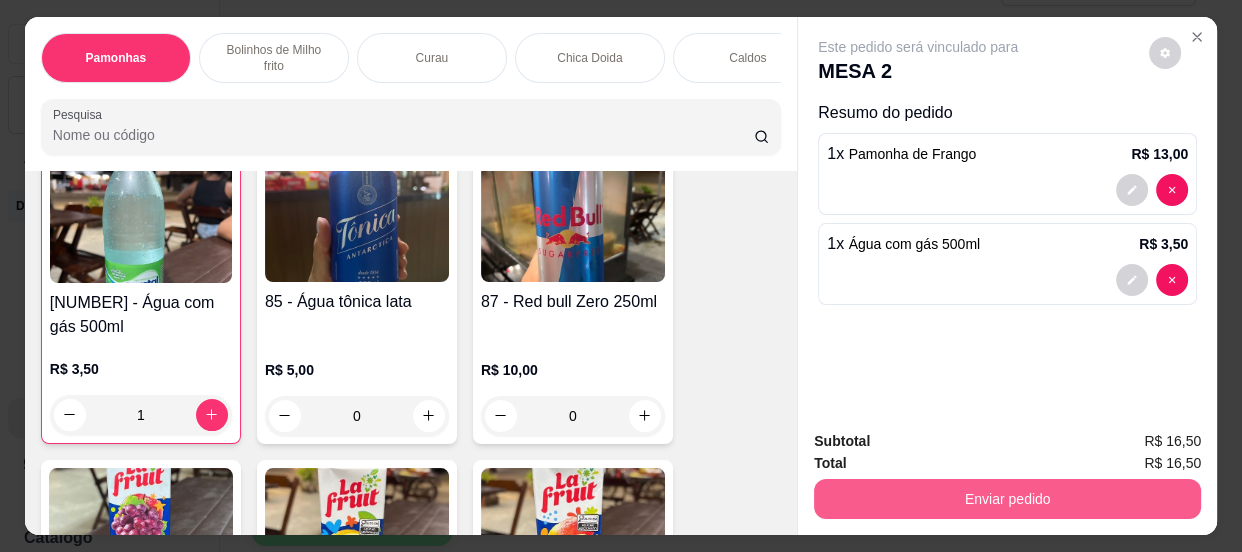 click on "Enviar pedido" at bounding box center [1007, 499] 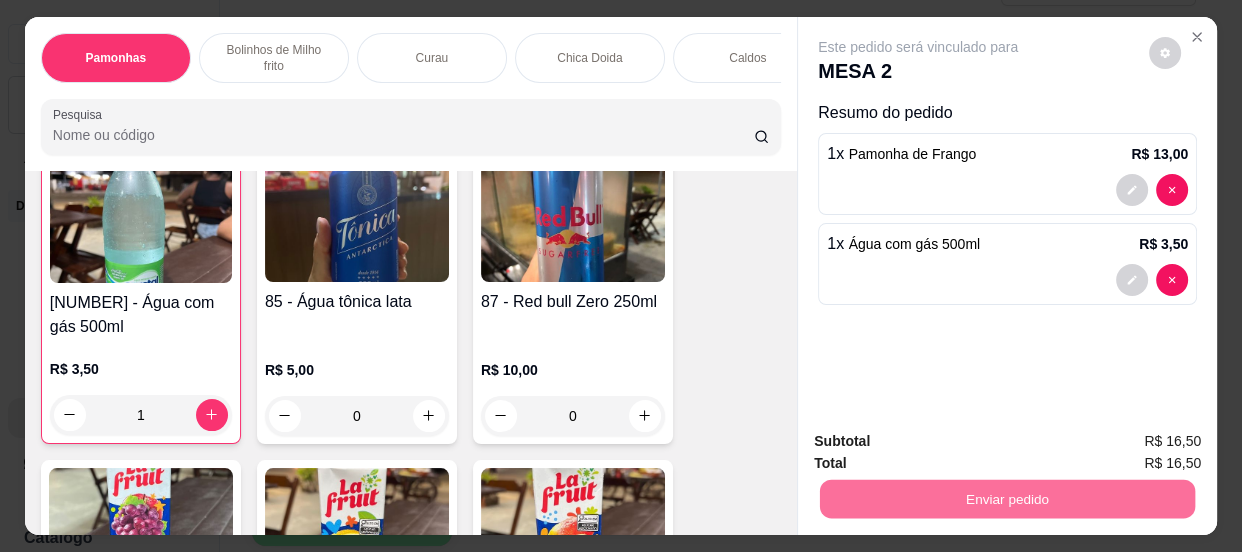 click on "Não registrar e enviar pedido" at bounding box center (942, 443) 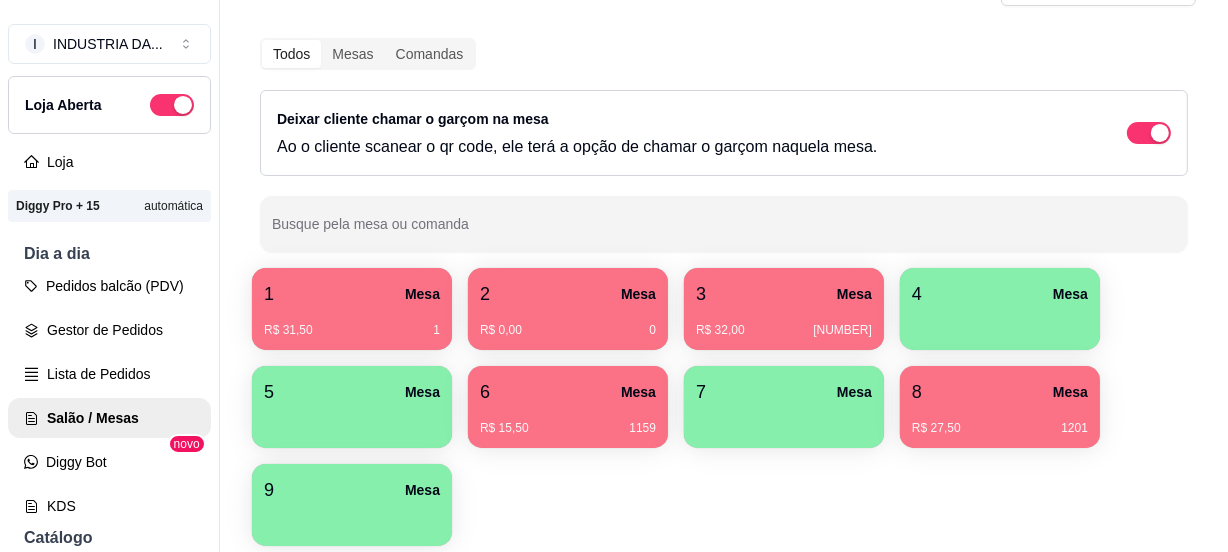 click on "[NUMBER] Mesa R$ 32,00 [NUMBER]" at bounding box center (784, 309) 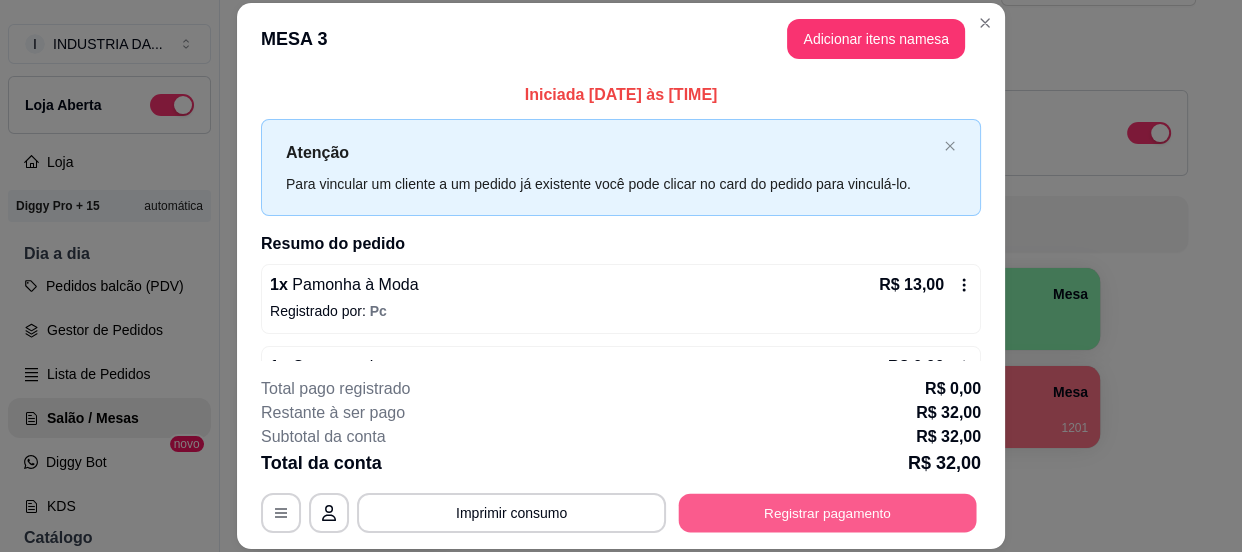 click on "Registrar pagamento" at bounding box center [828, 513] 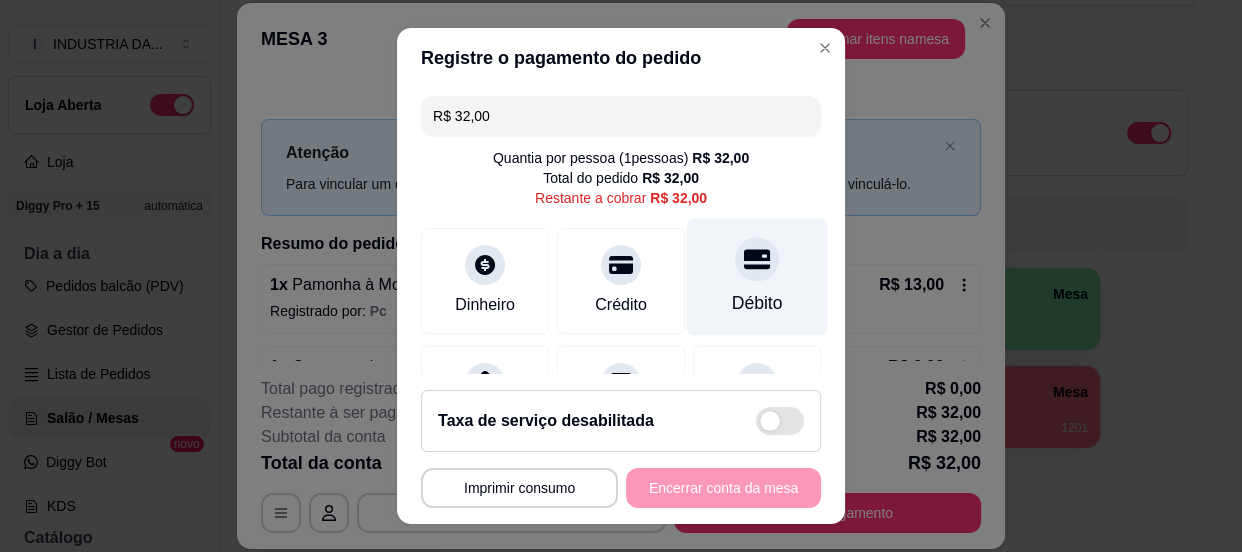 click at bounding box center (757, 259) 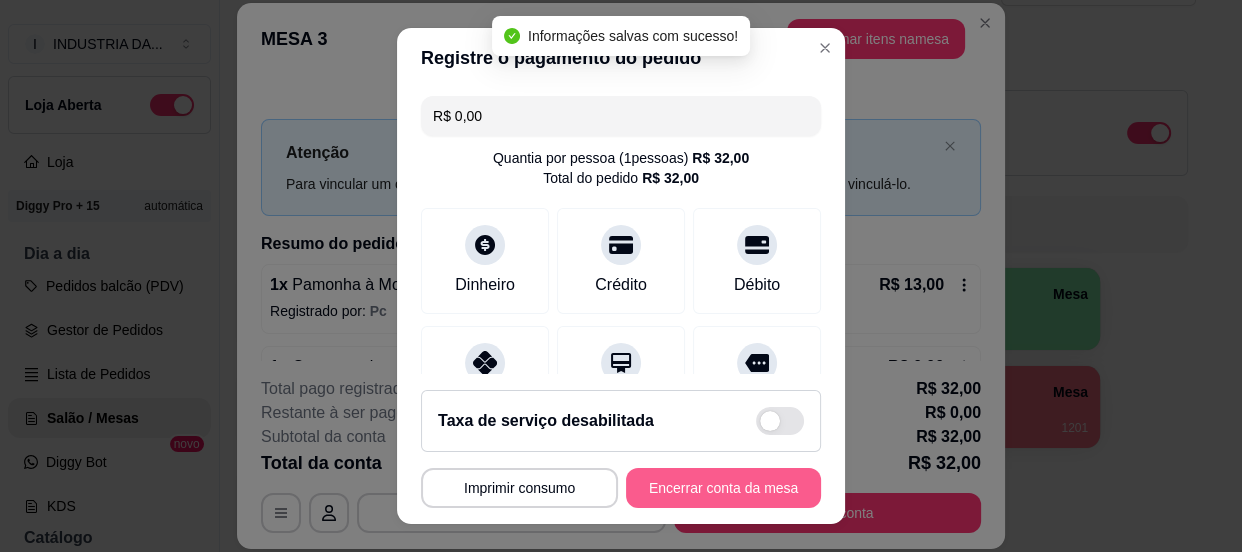type on "R$ 0,00" 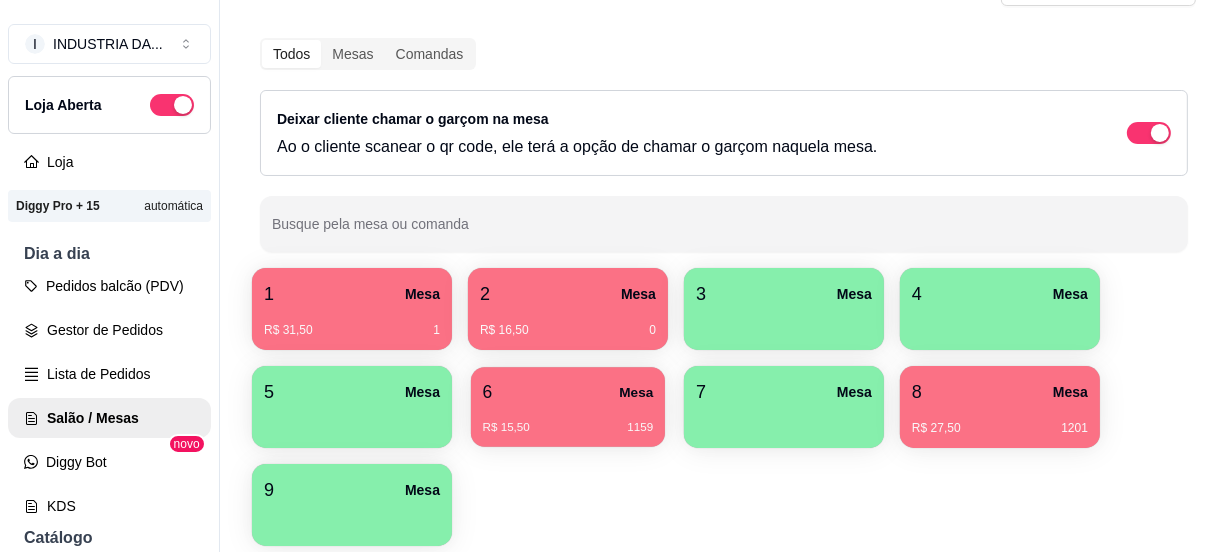 click on "R$ 15,50 [NUMBER]" at bounding box center [568, 420] 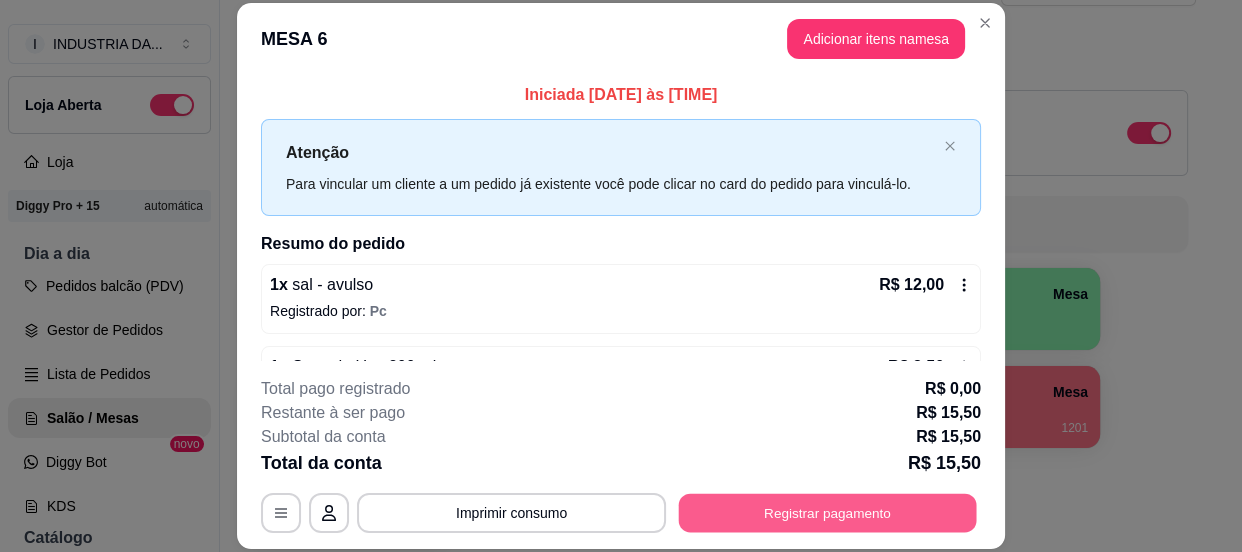 click on "Registrar pagamento" at bounding box center [828, 513] 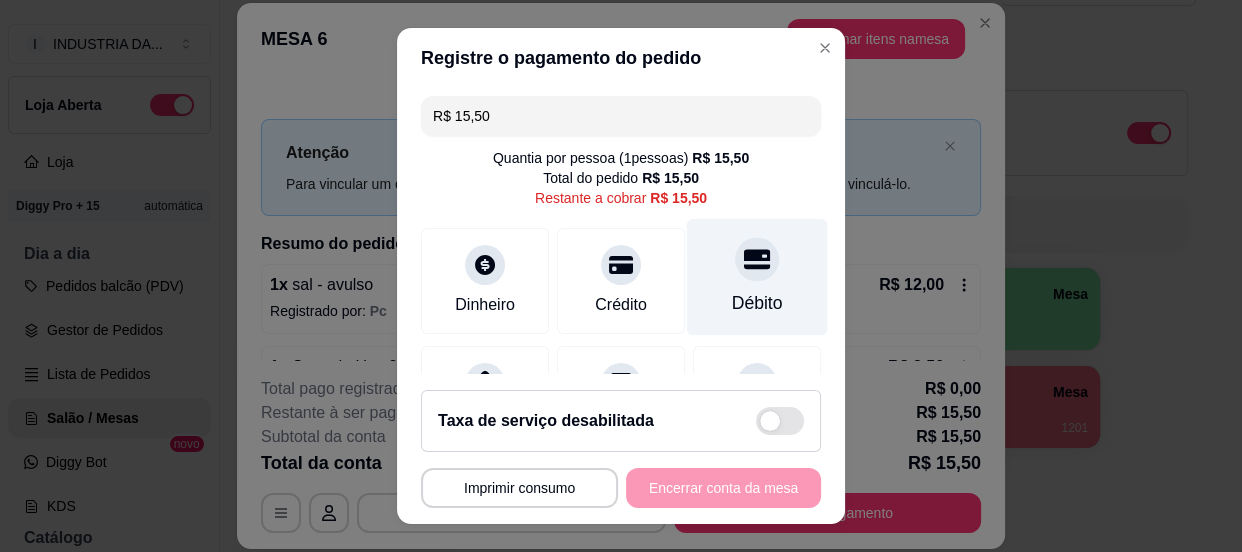 click at bounding box center (757, 259) 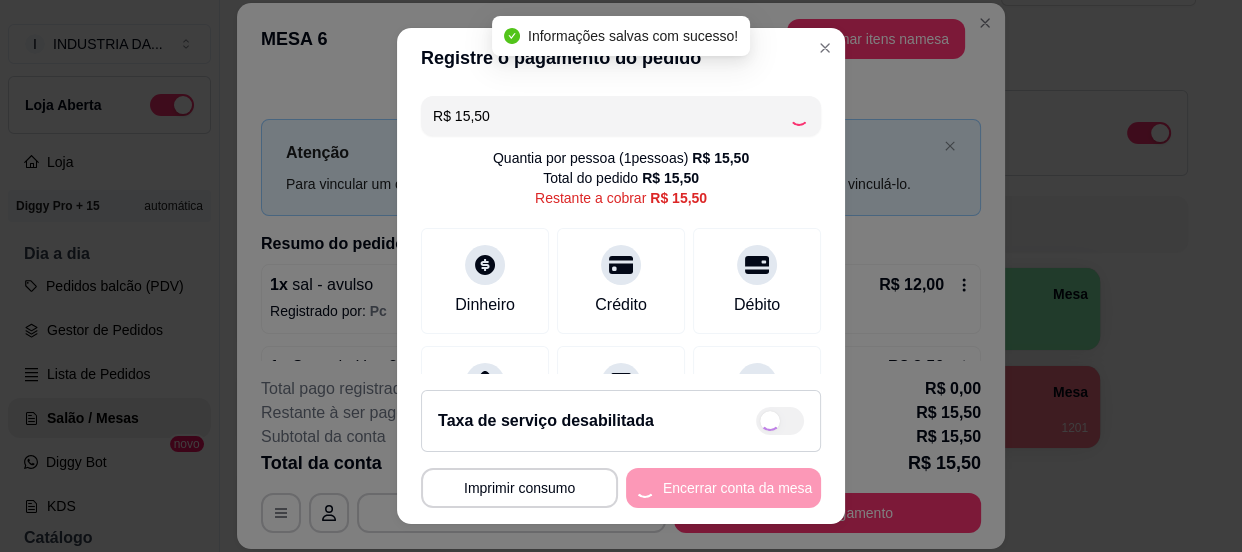 type on "R$ 0,00" 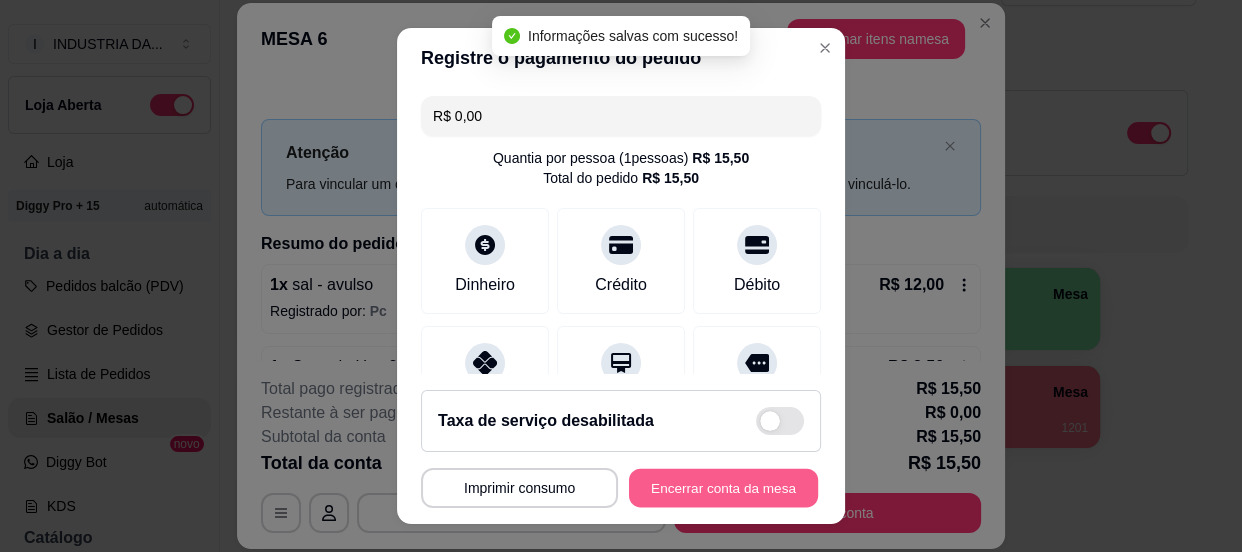 click on "Encerrar conta da mesa" at bounding box center (723, 488) 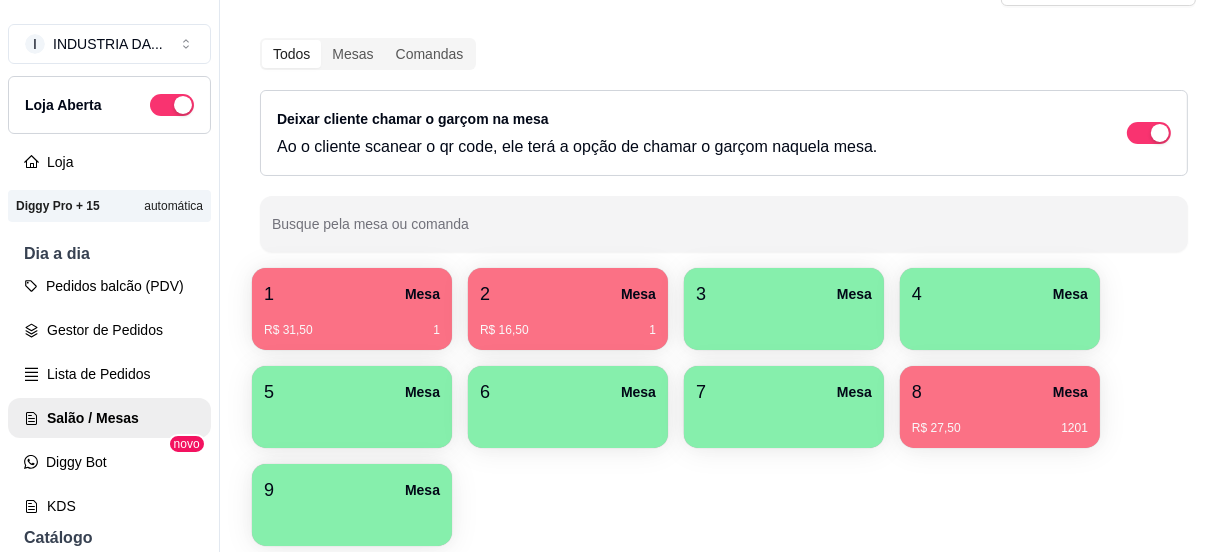 click on "R$ 27,50 [NUMBER]" at bounding box center [1000, 428] 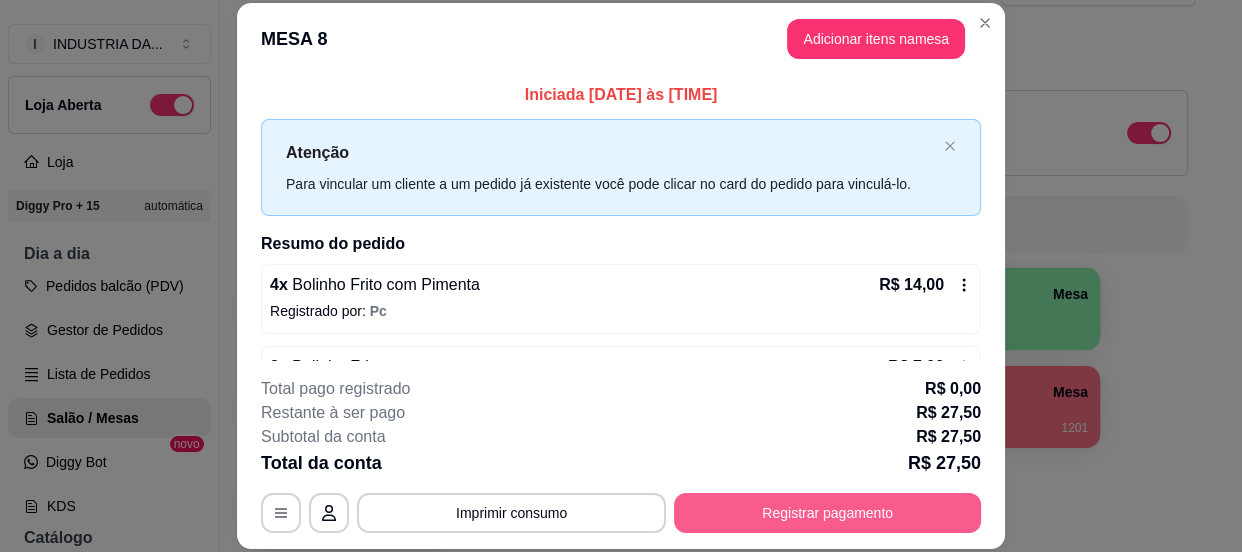 click on "Registrar pagamento" at bounding box center (827, 513) 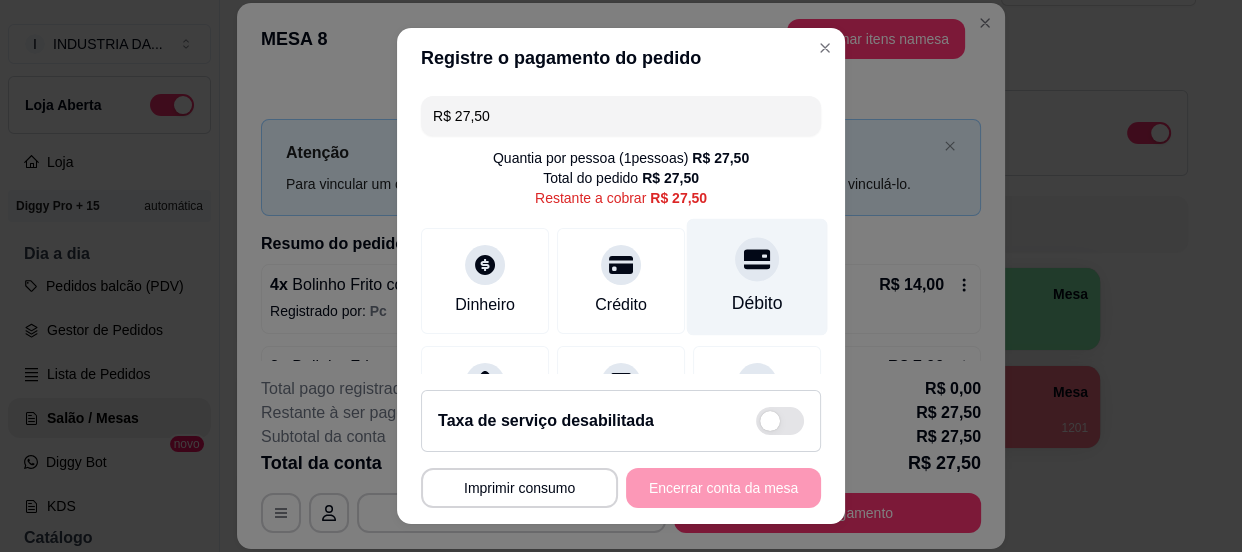 click 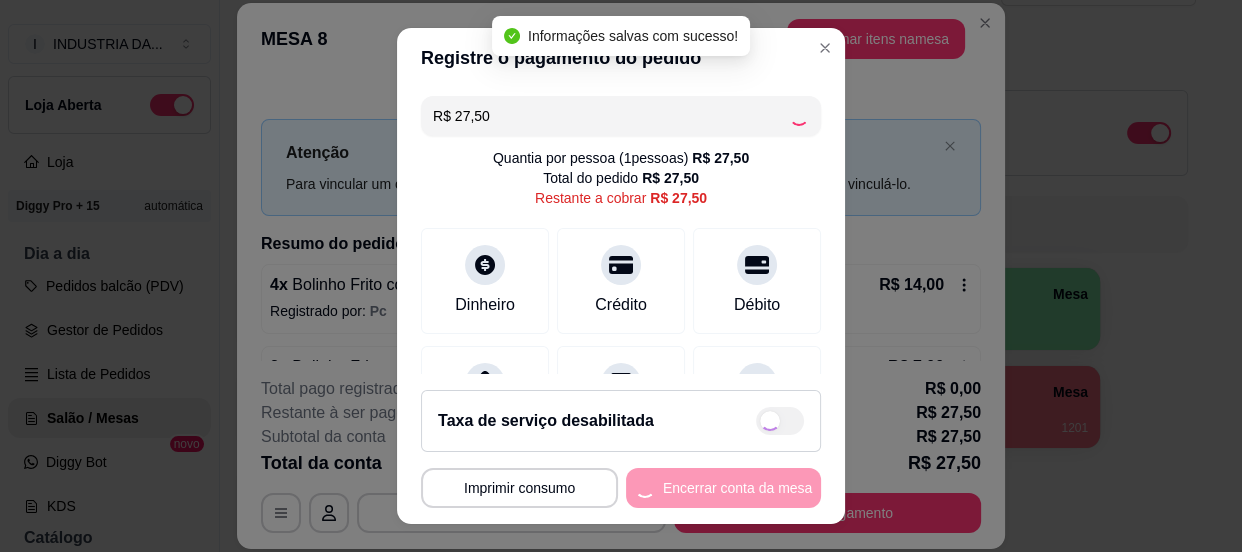 type on "R$ 0,00" 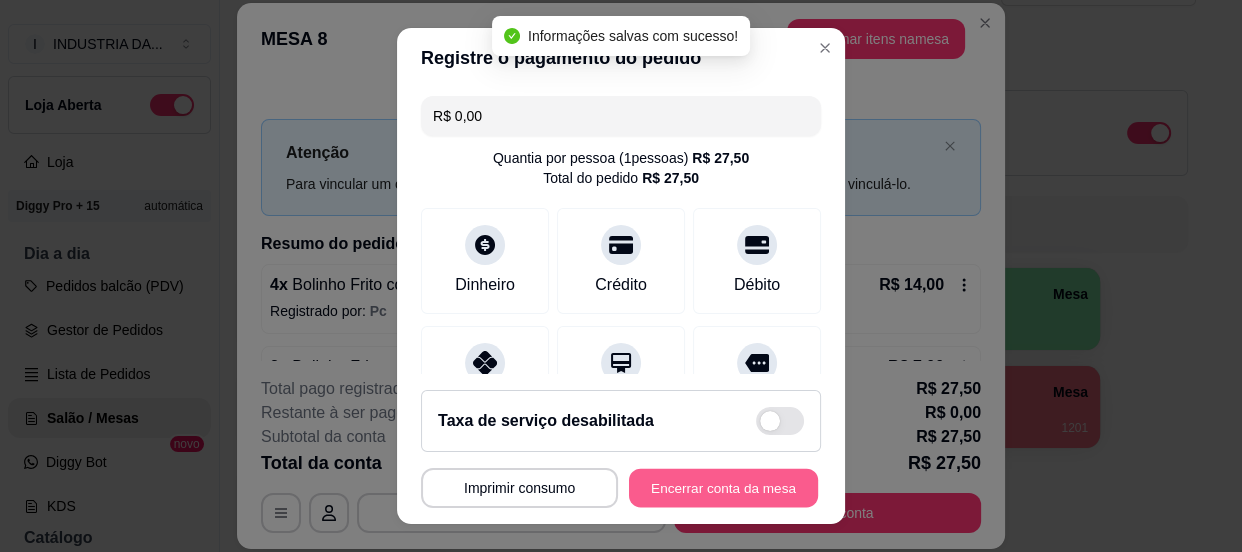 click on "Encerrar conta da mesa" at bounding box center [723, 488] 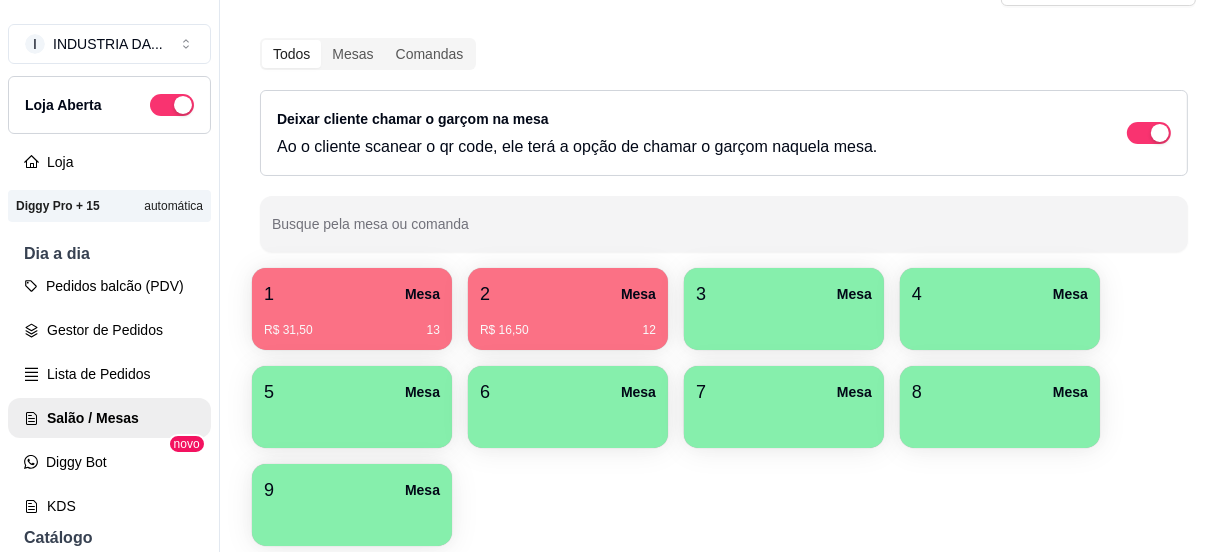 click on "R$ 31,50 [NUMBER]" at bounding box center [352, 323] 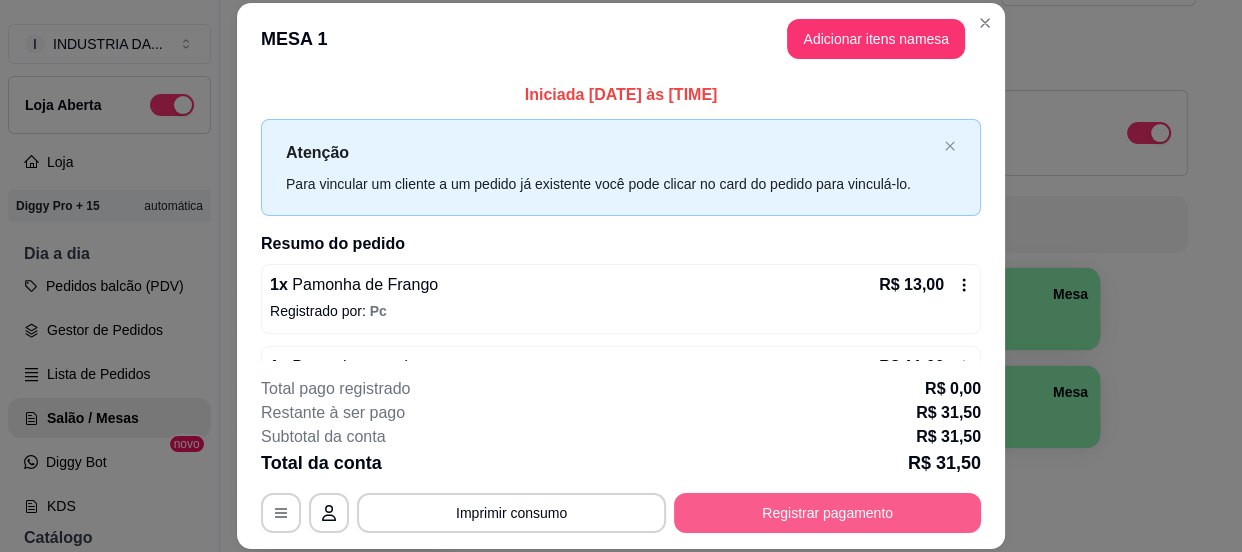 click on "Registrar pagamento" at bounding box center [827, 513] 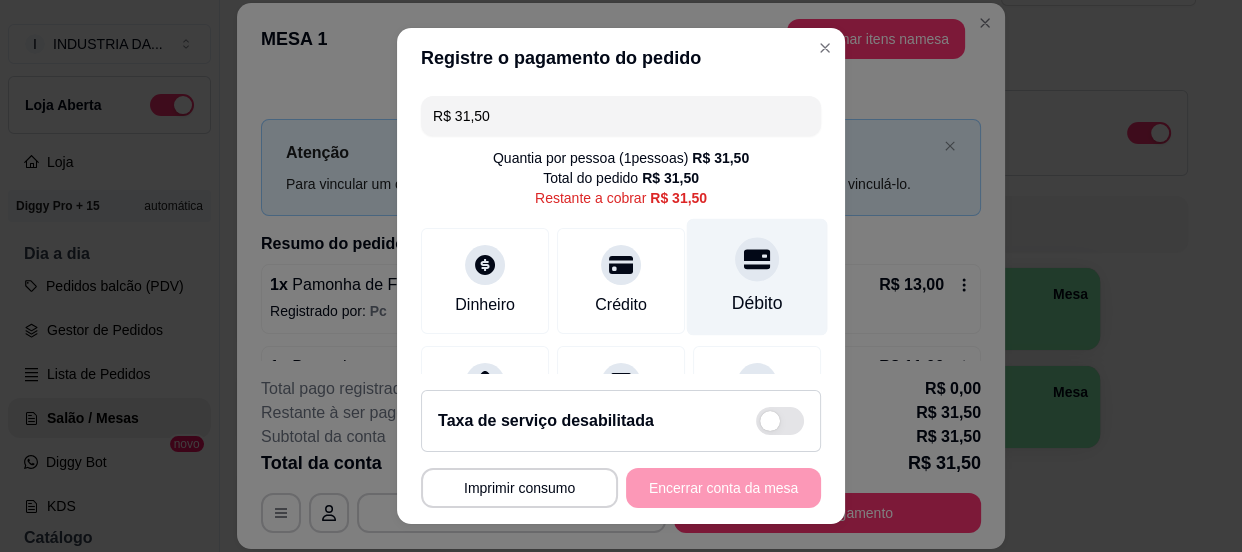 click on "Débito" at bounding box center (757, 276) 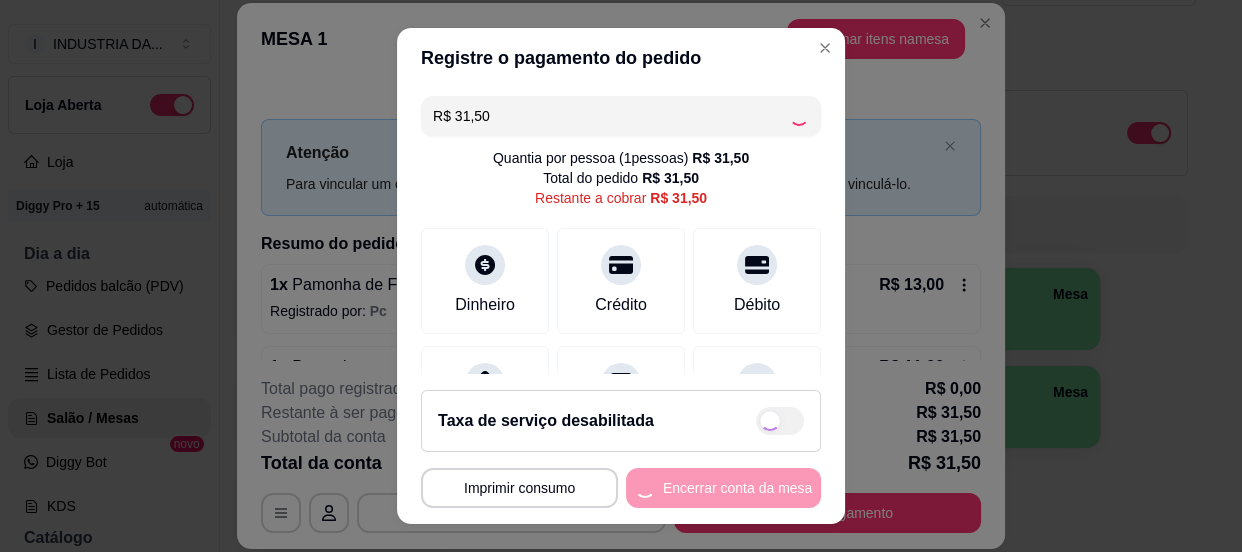 click on "**********" at bounding box center [621, 488] 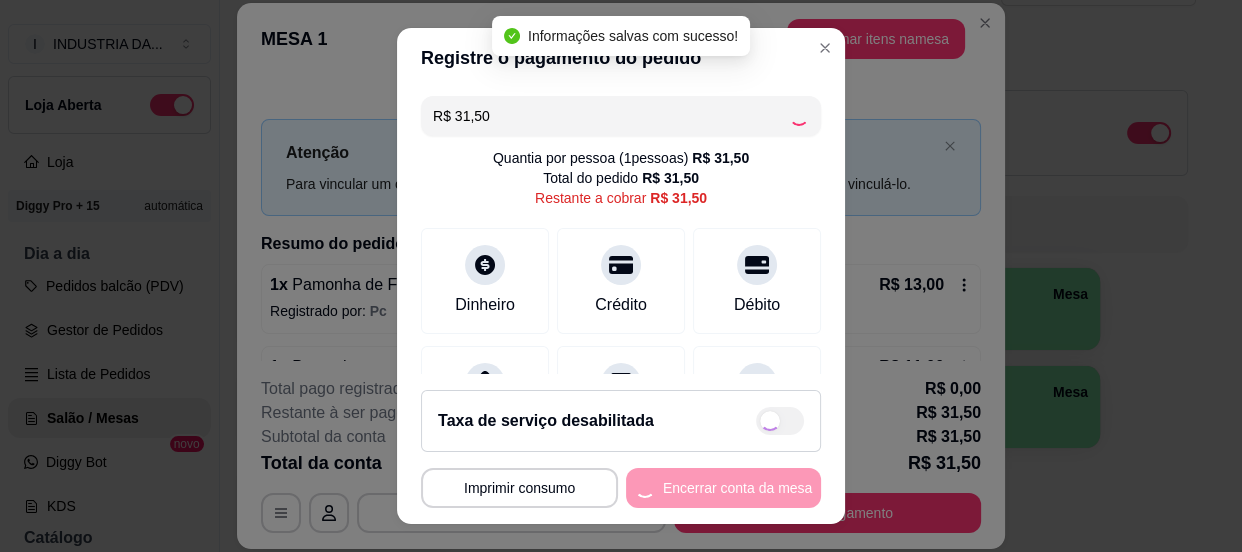 type on "R$ 0,00" 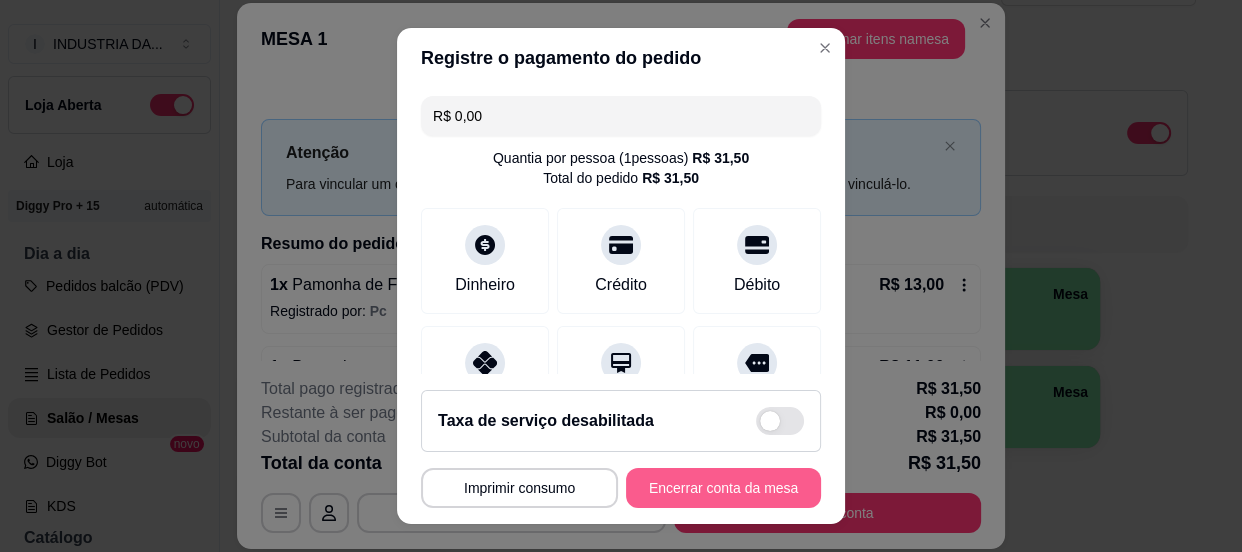click on "Encerrar conta da mesa" at bounding box center [723, 488] 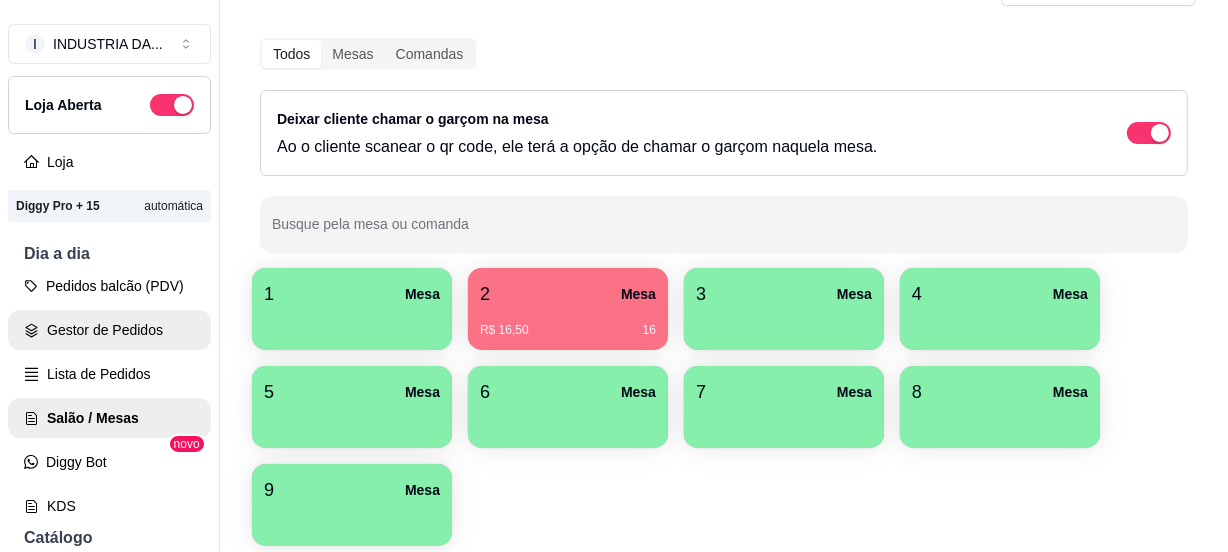 click on "Gestor de Pedidos" at bounding box center [109, 330] 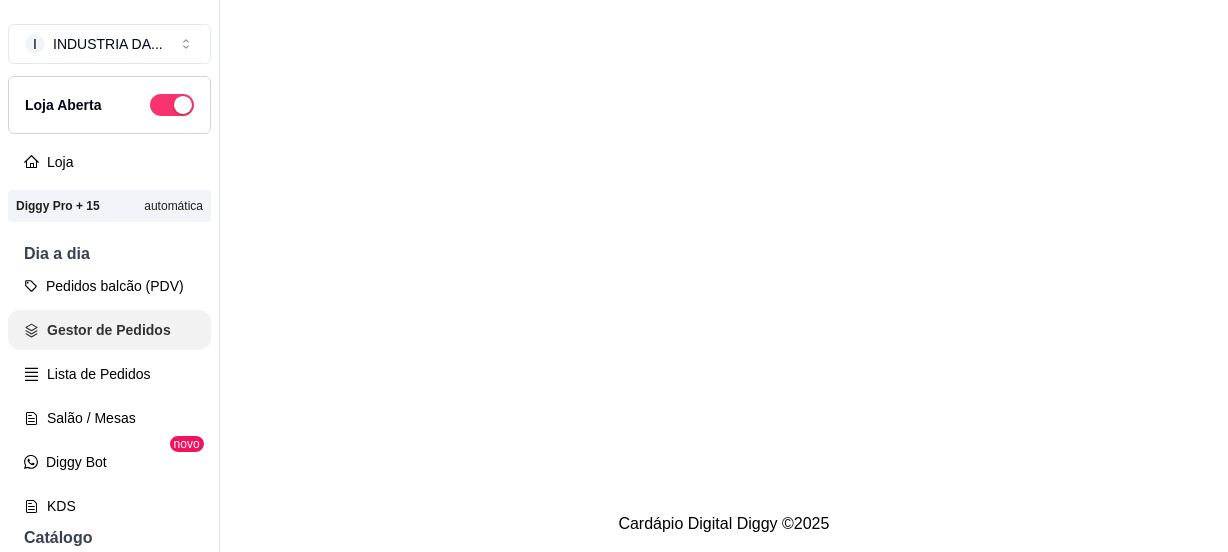 scroll, scrollTop: 0, scrollLeft: 0, axis: both 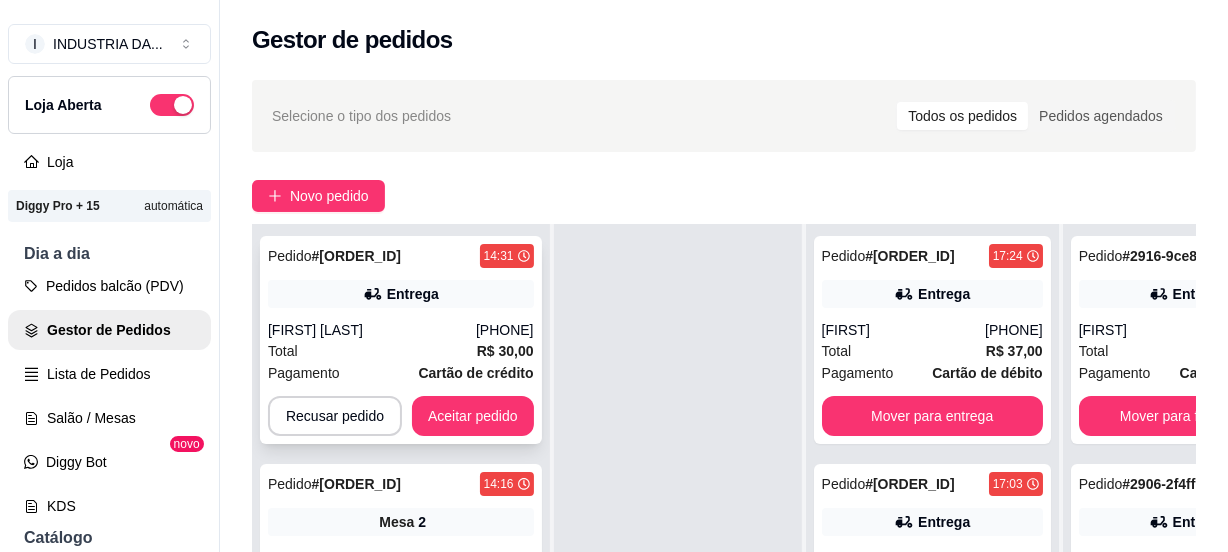 click on "[PHONE]" at bounding box center [505, 330] 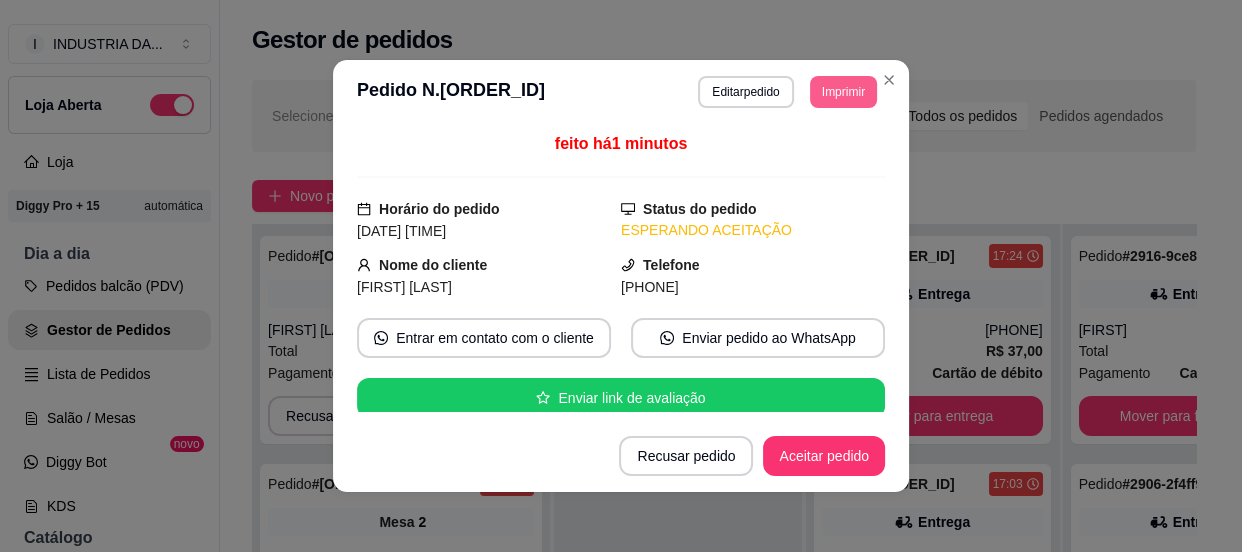click on "Imprimir" at bounding box center (843, 92) 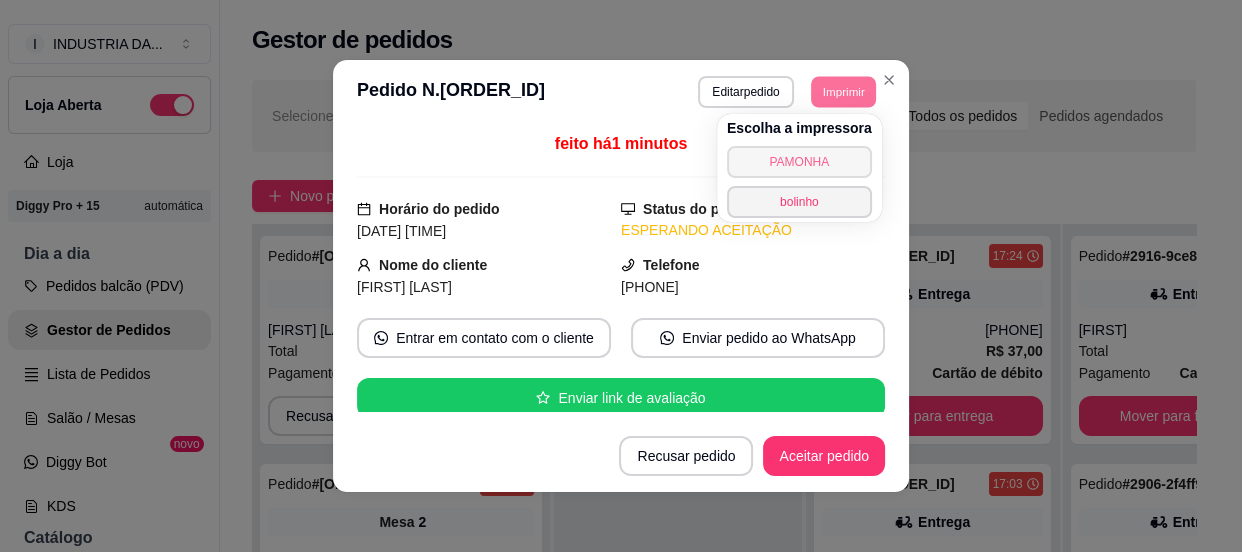 click on "PAMONHA" at bounding box center [799, 162] 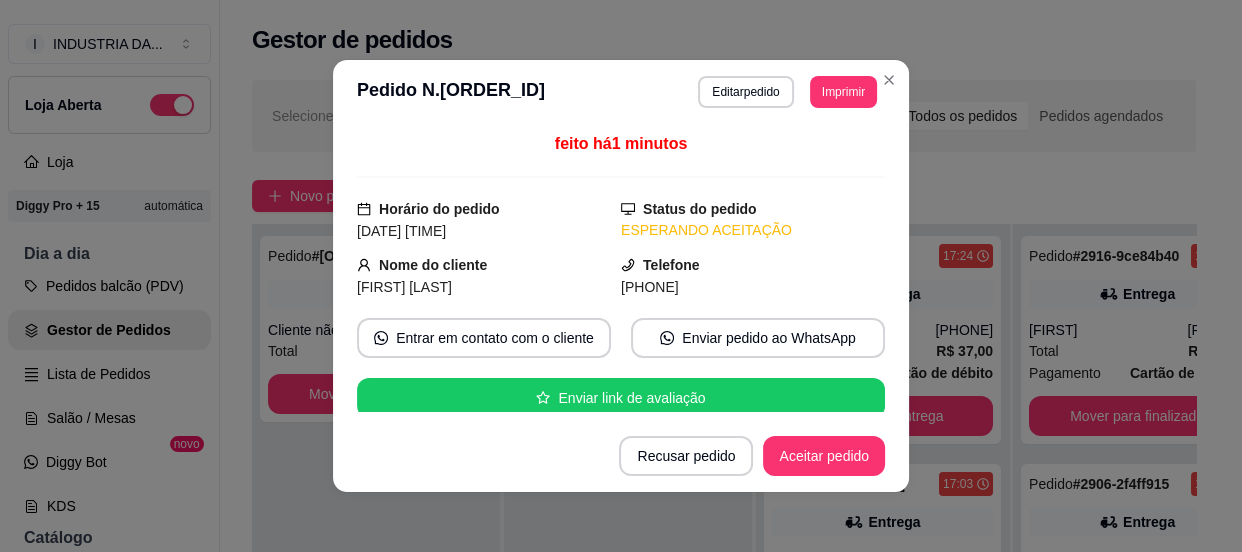 scroll, scrollTop: 0, scrollLeft: 0, axis: both 